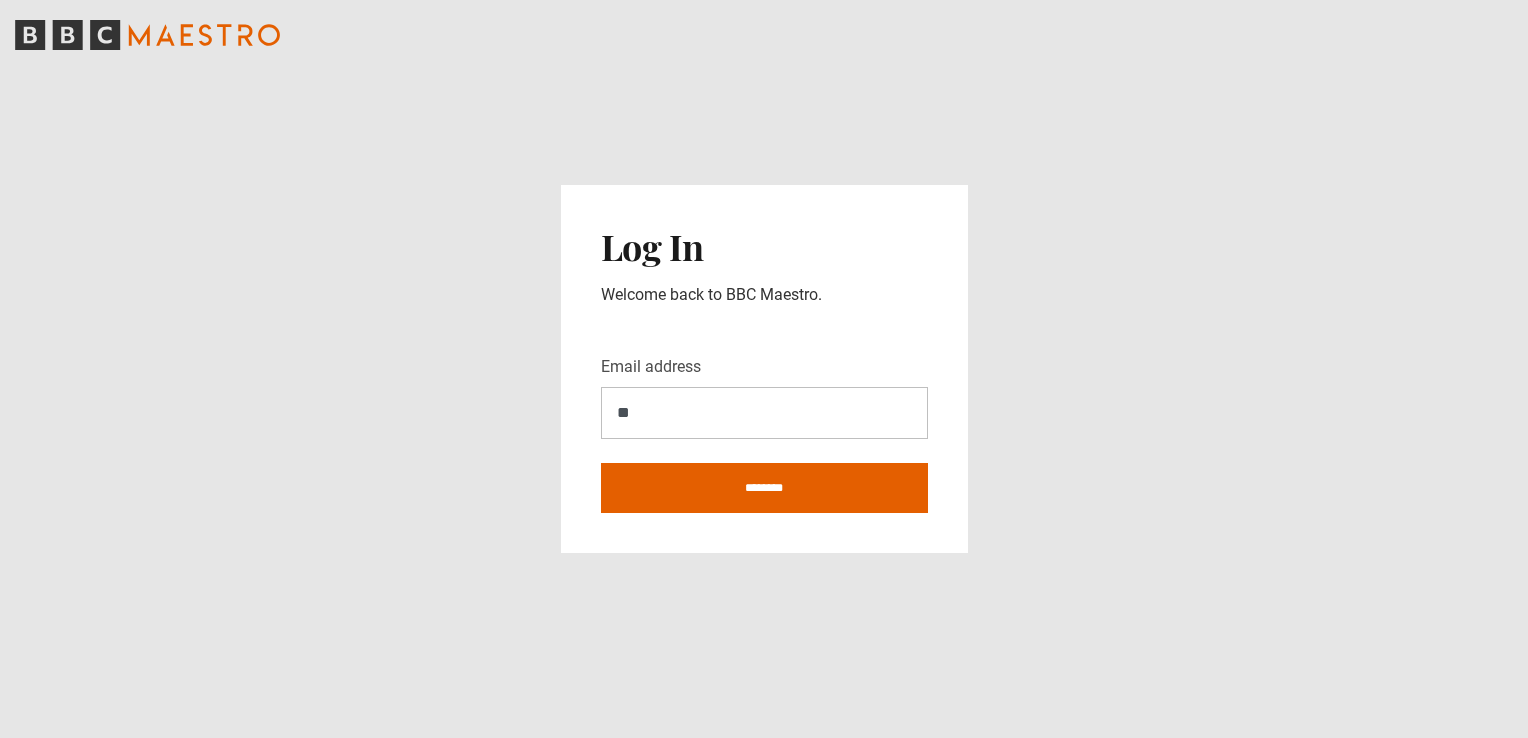 scroll, scrollTop: 0, scrollLeft: 0, axis: both 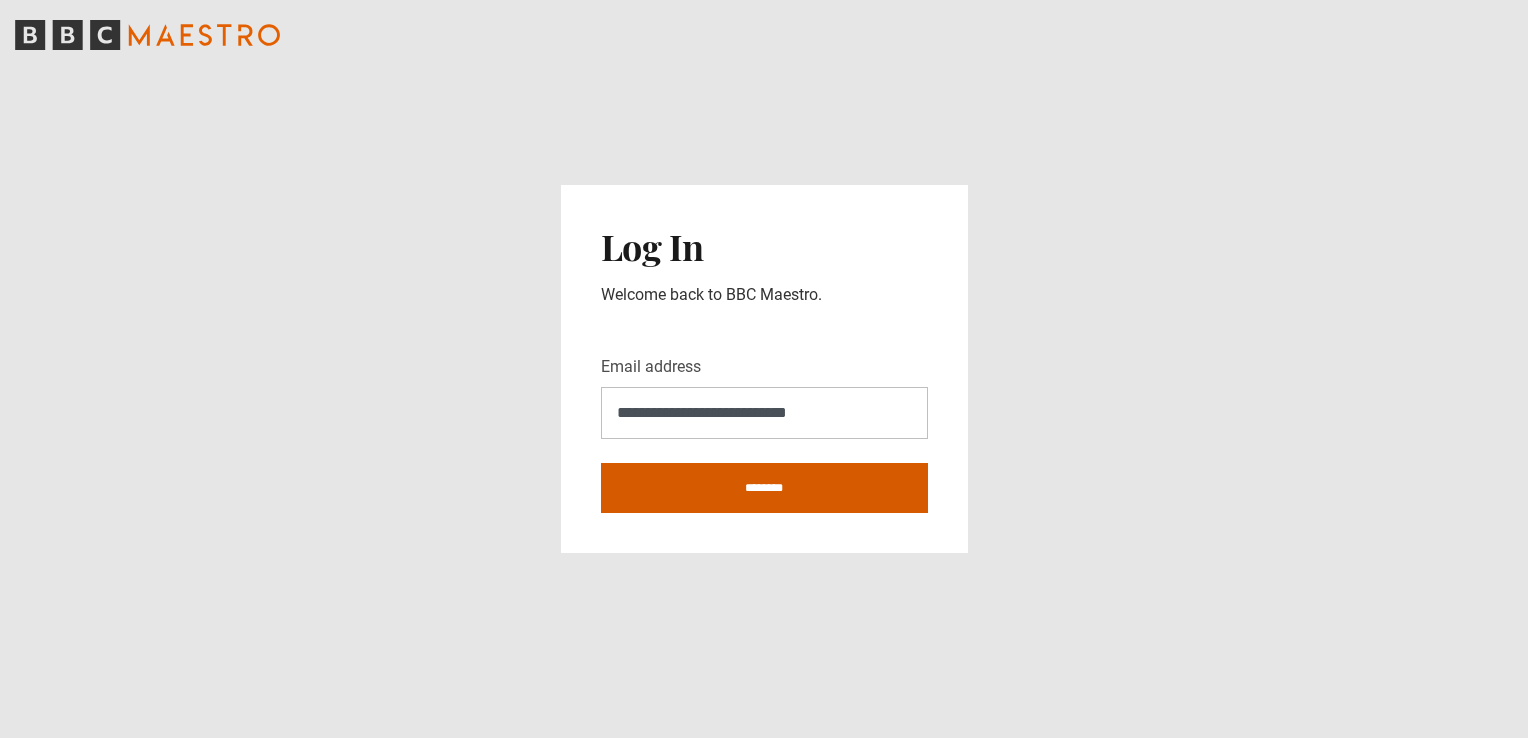 click on "********" at bounding box center [764, 488] 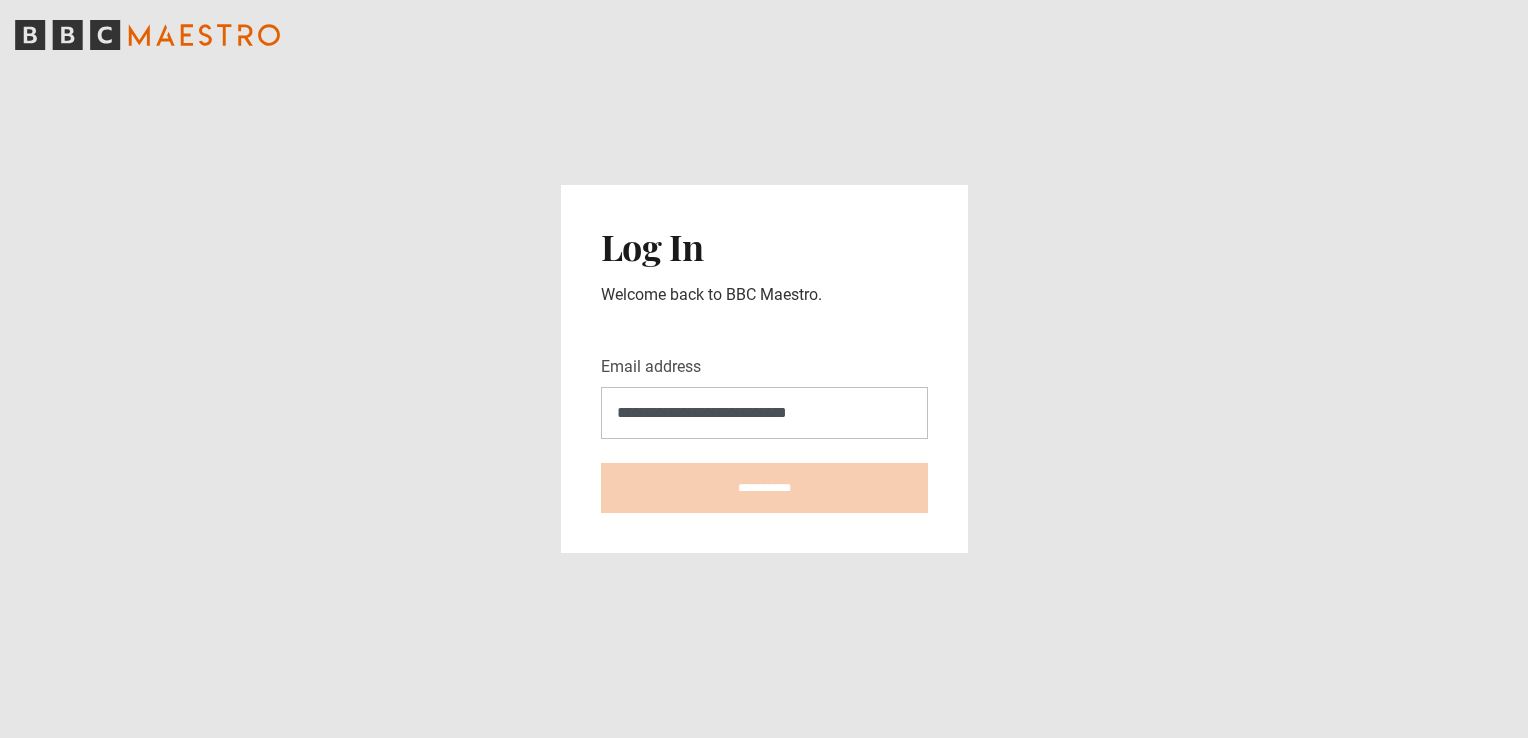 type on "**********" 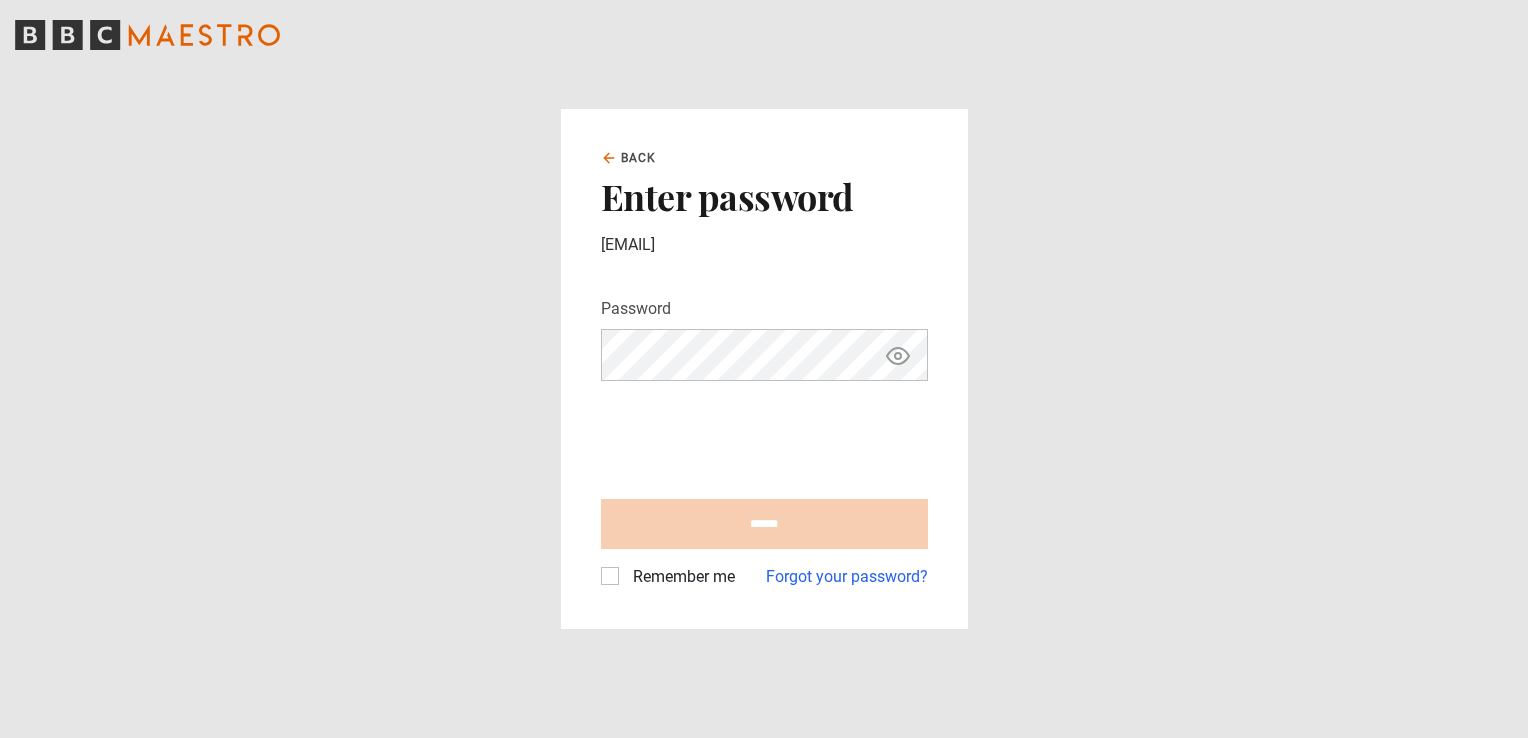 scroll, scrollTop: 0, scrollLeft: 0, axis: both 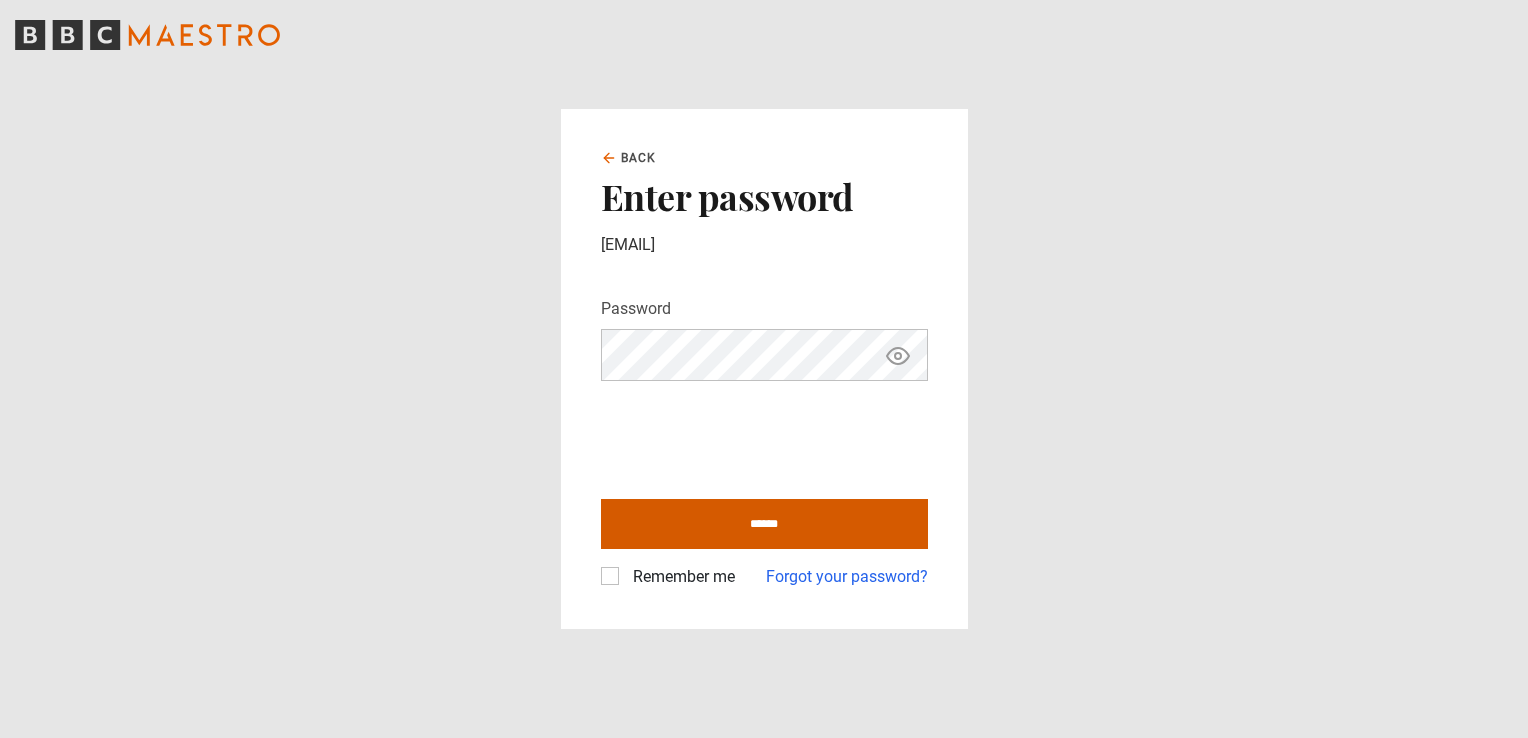 click on "******" at bounding box center [764, 524] 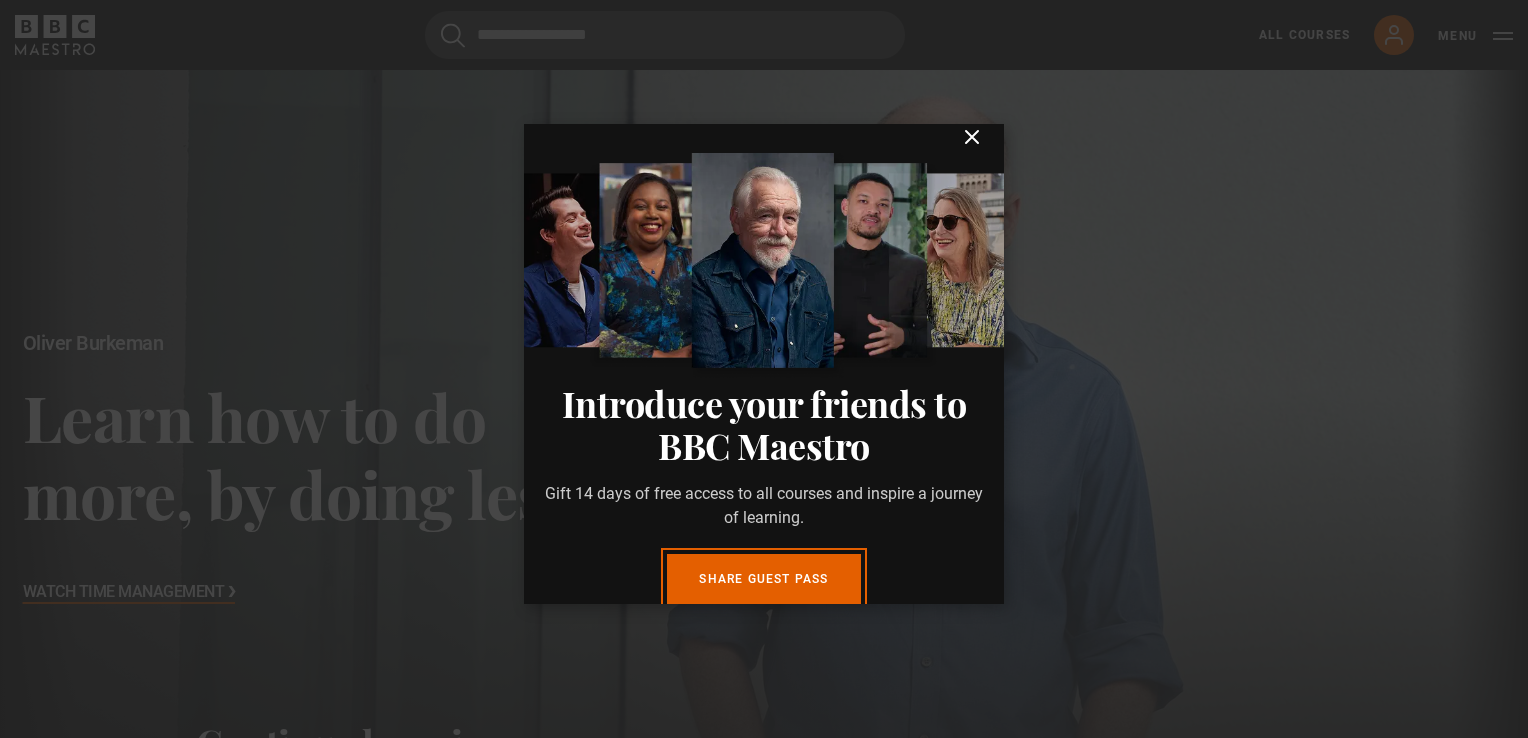 scroll, scrollTop: 0, scrollLeft: 0, axis: both 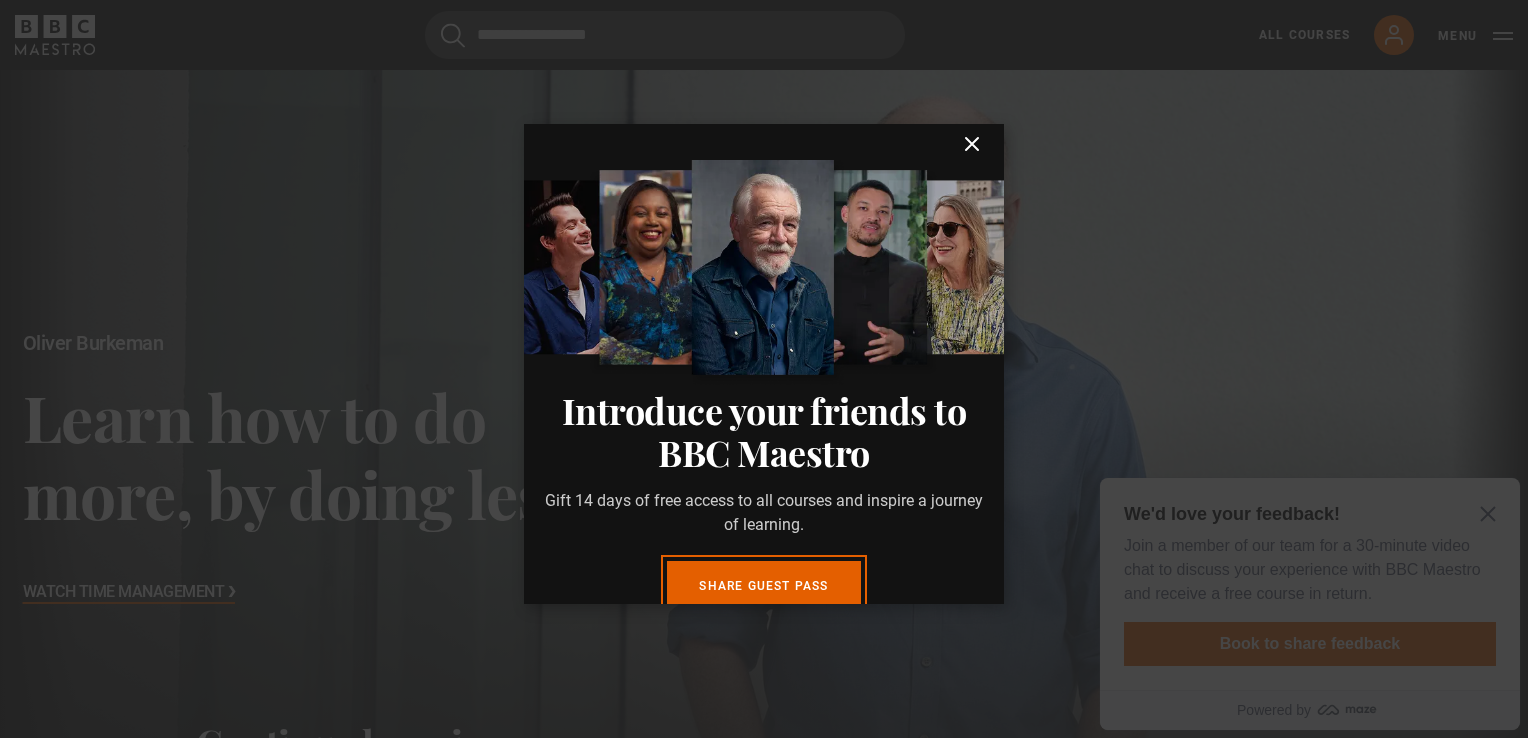 click 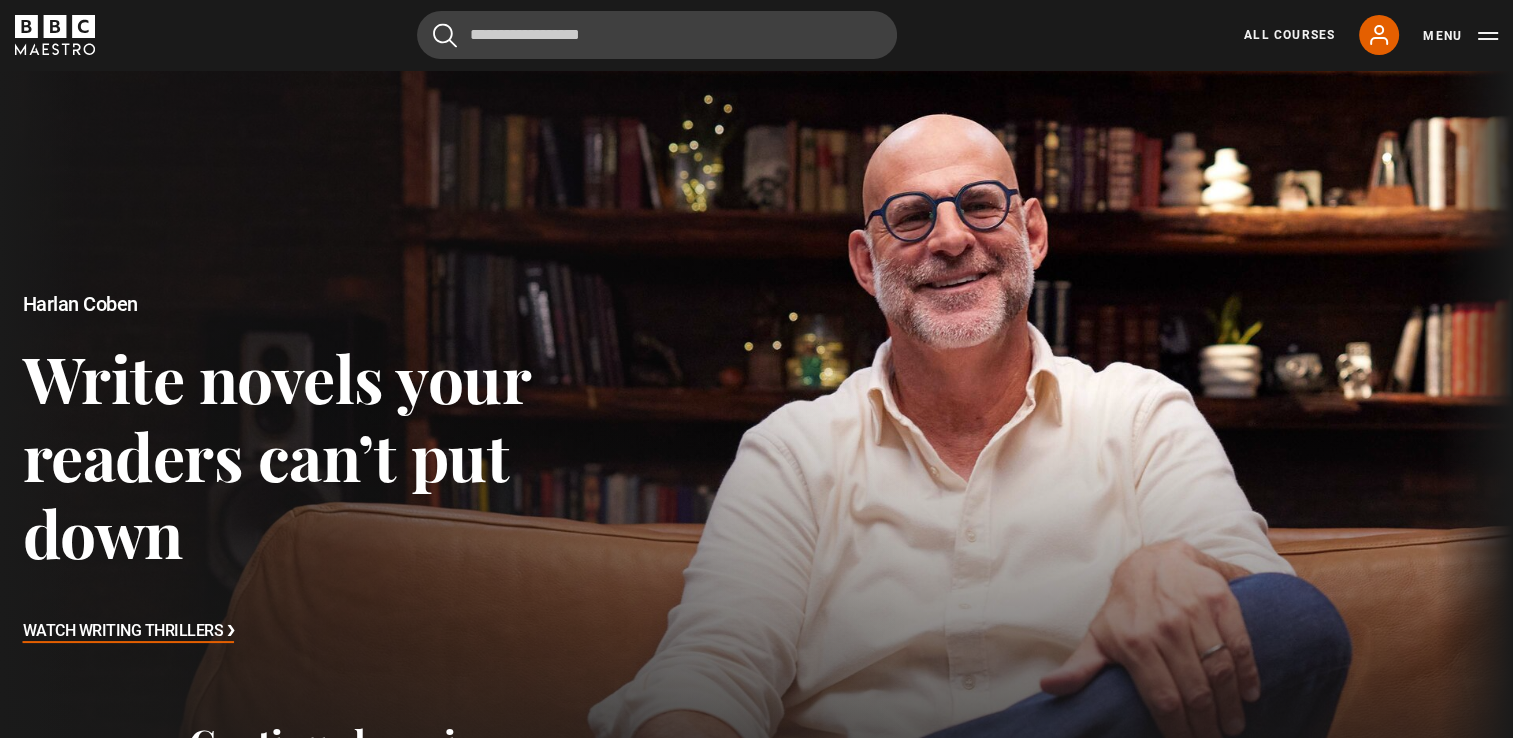 click at bounding box center [756, 470] 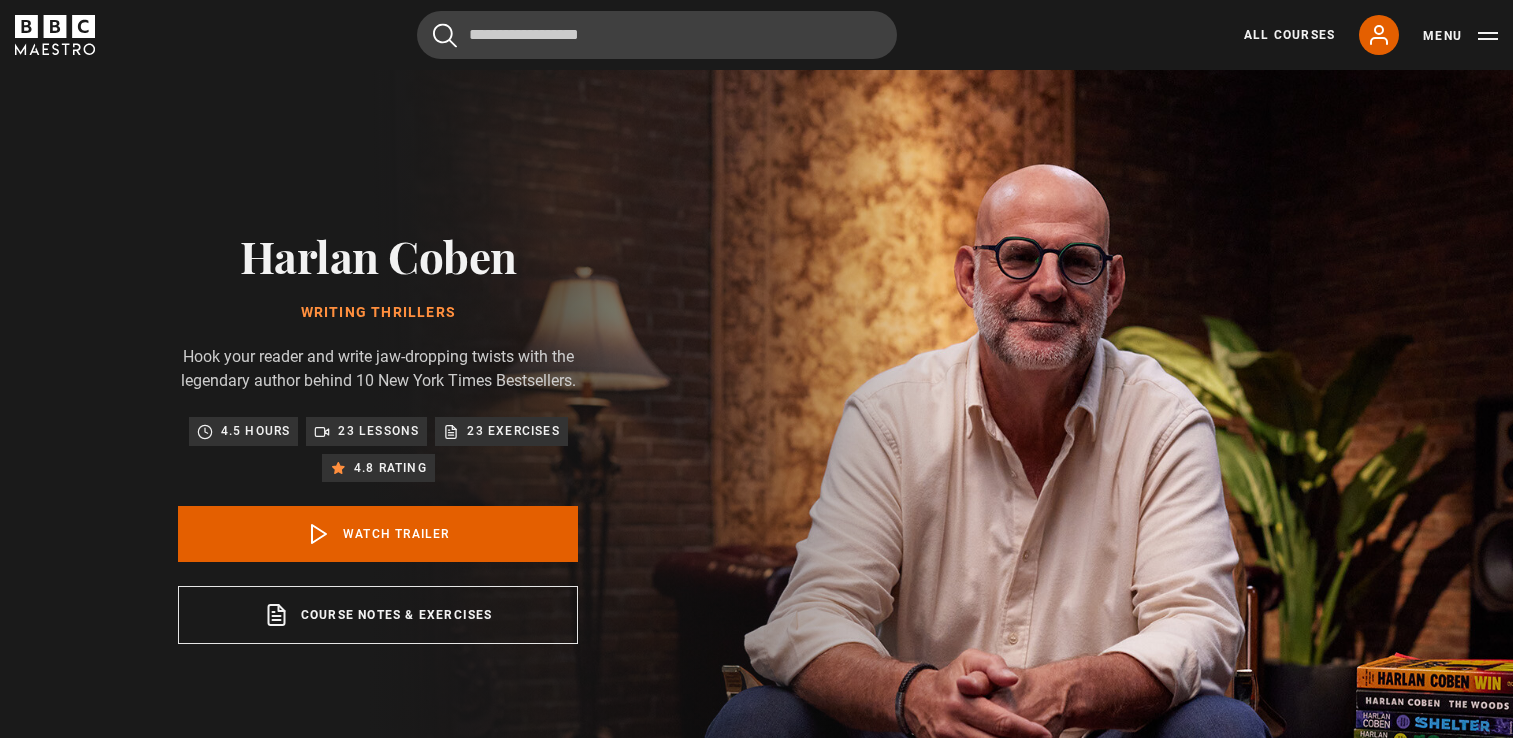 scroll, scrollTop: 0, scrollLeft: 0, axis: both 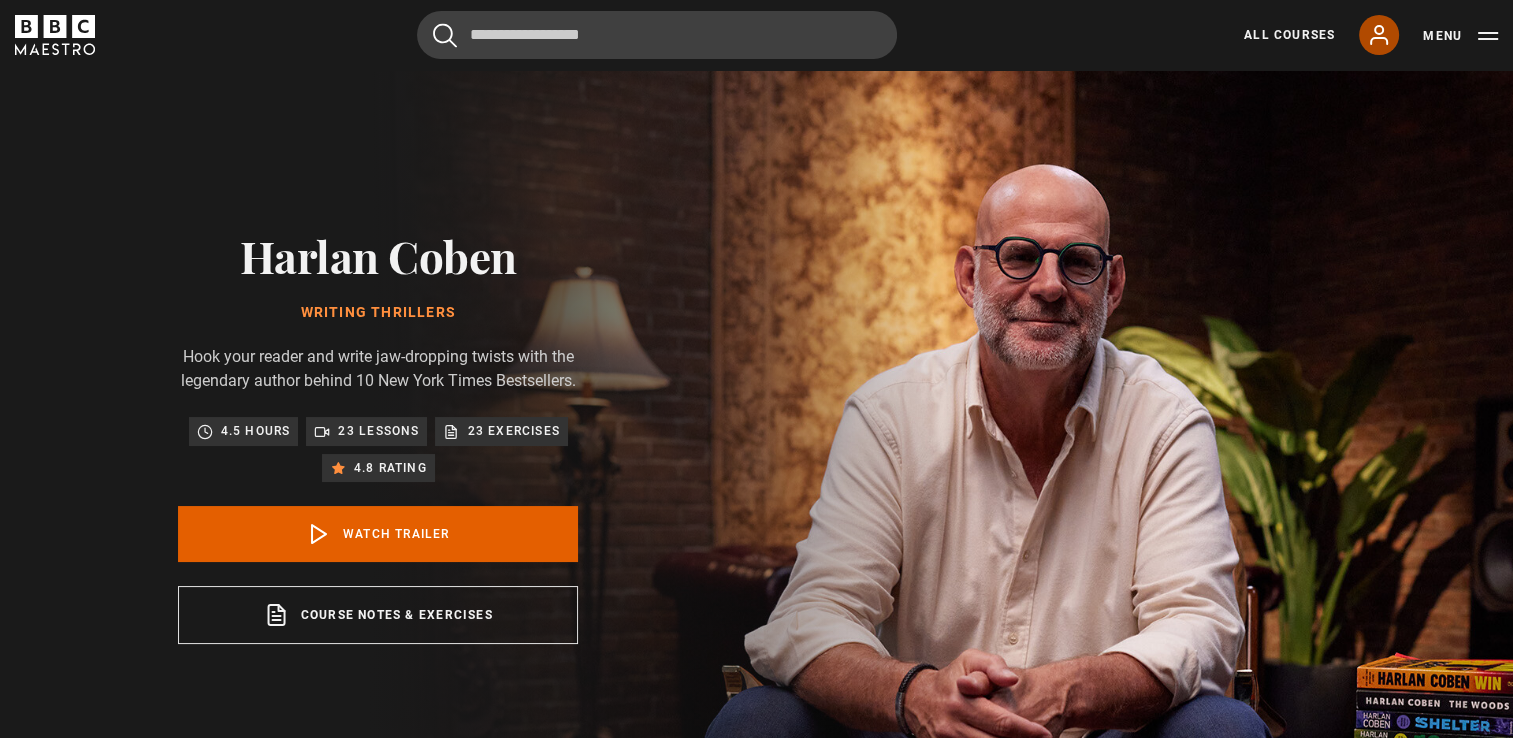 click 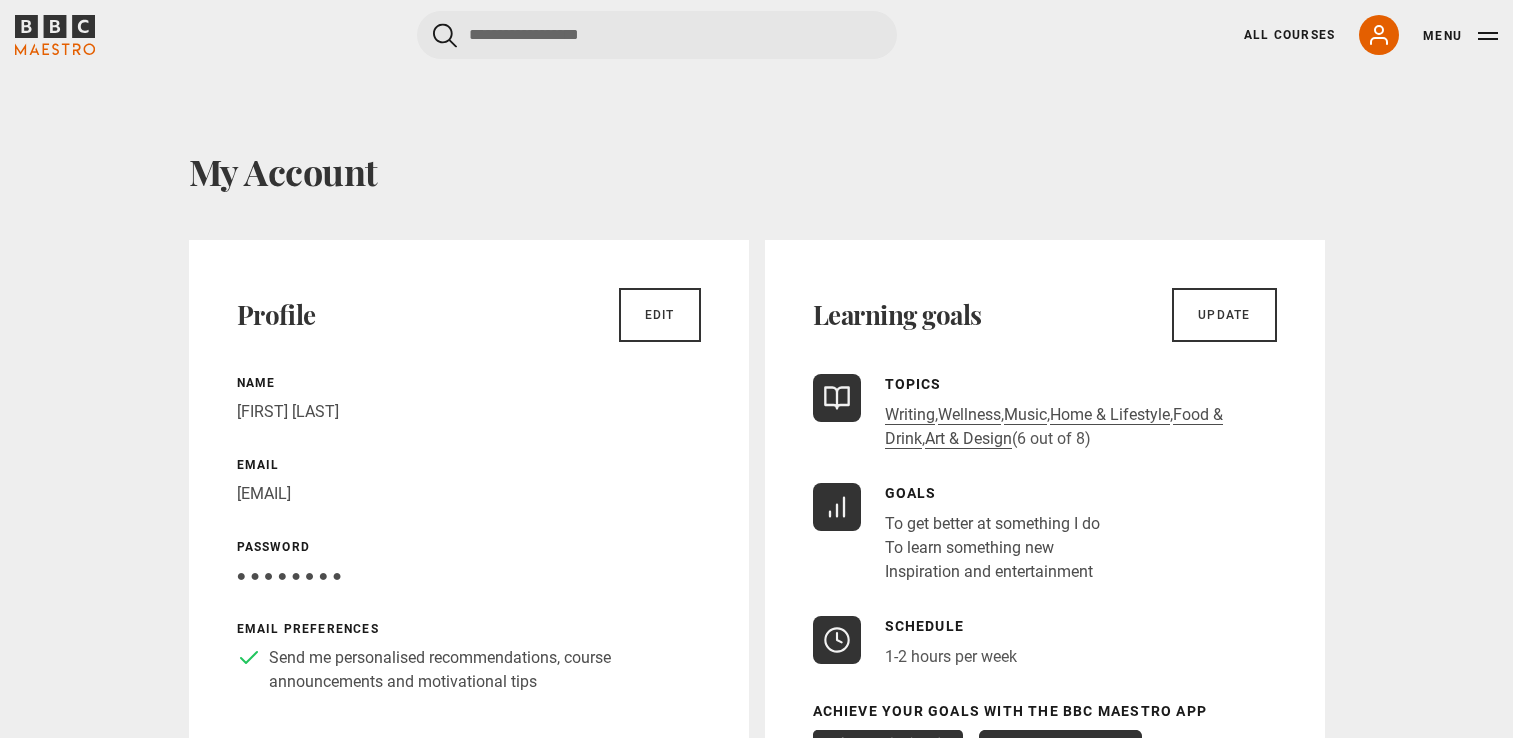 scroll, scrollTop: 0, scrollLeft: 0, axis: both 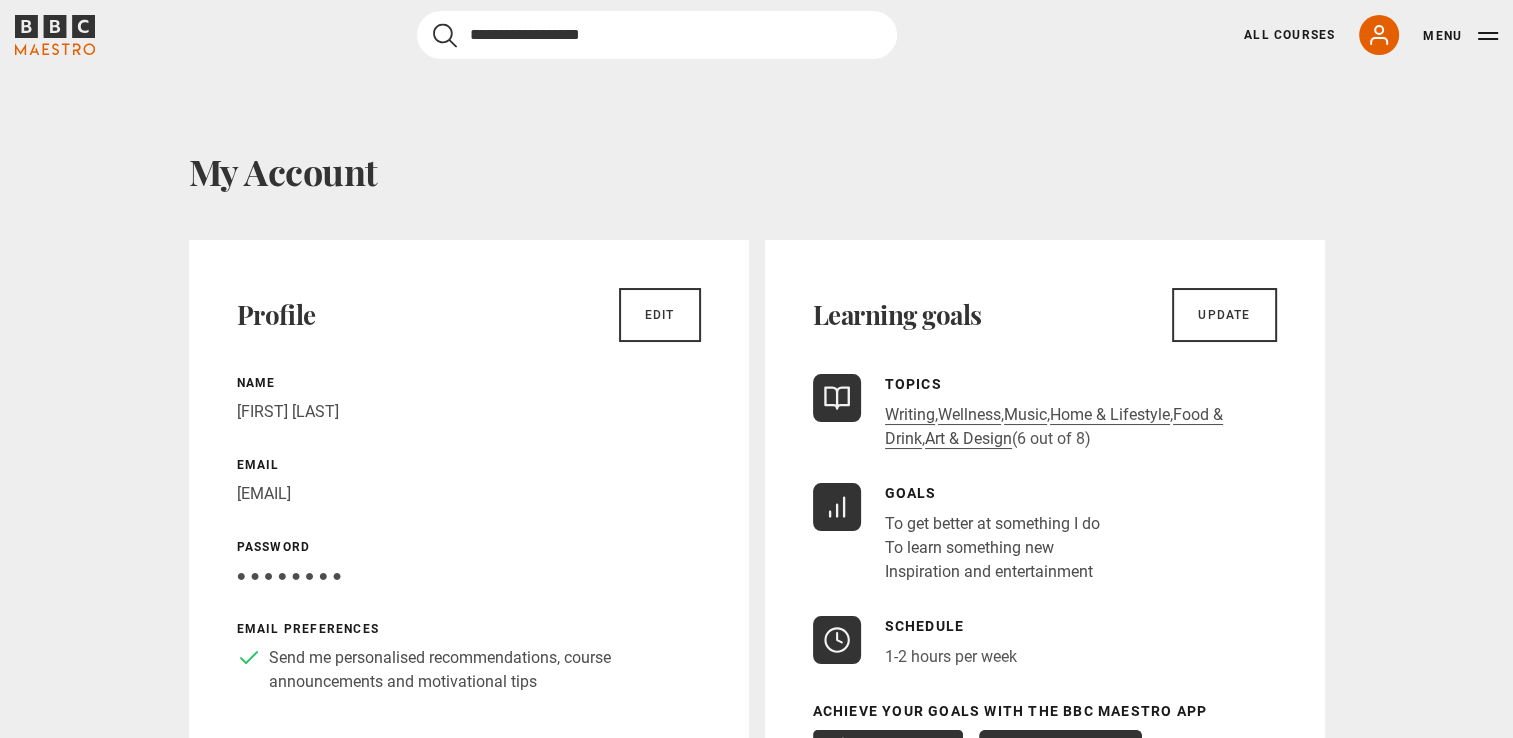 click at bounding box center [657, 35] 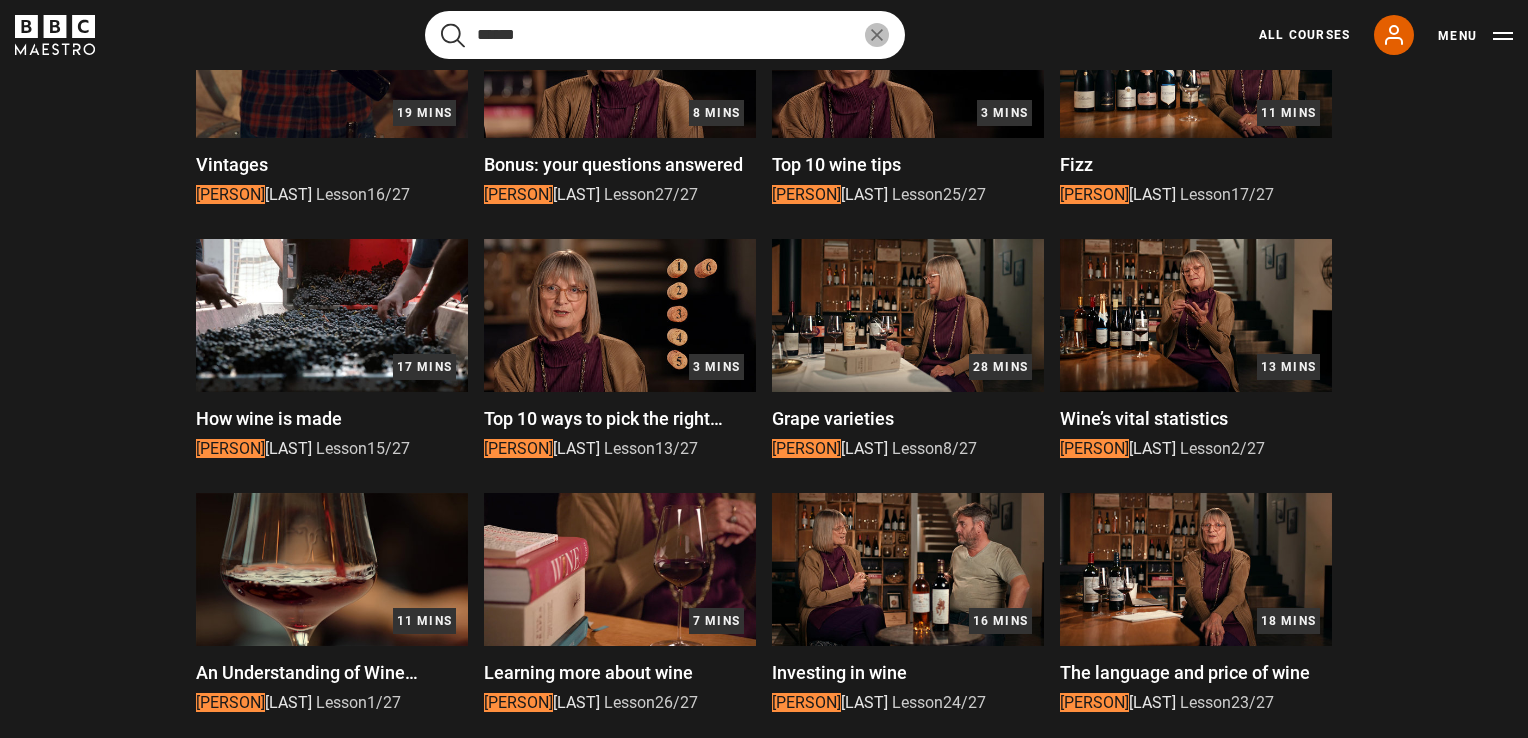 scroll, scrollTop: 744, scrollLeft: 0, axis: vertical 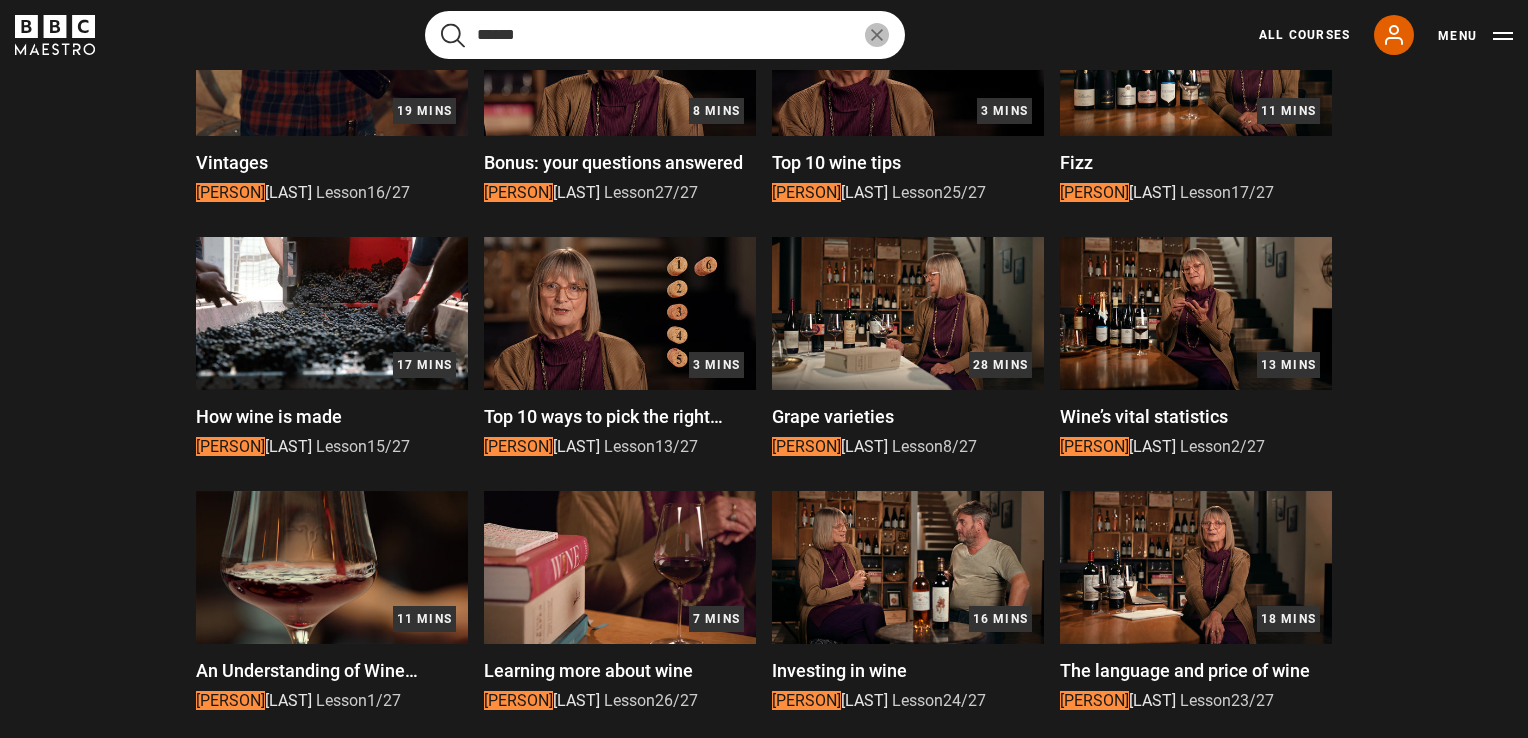 type on "******" 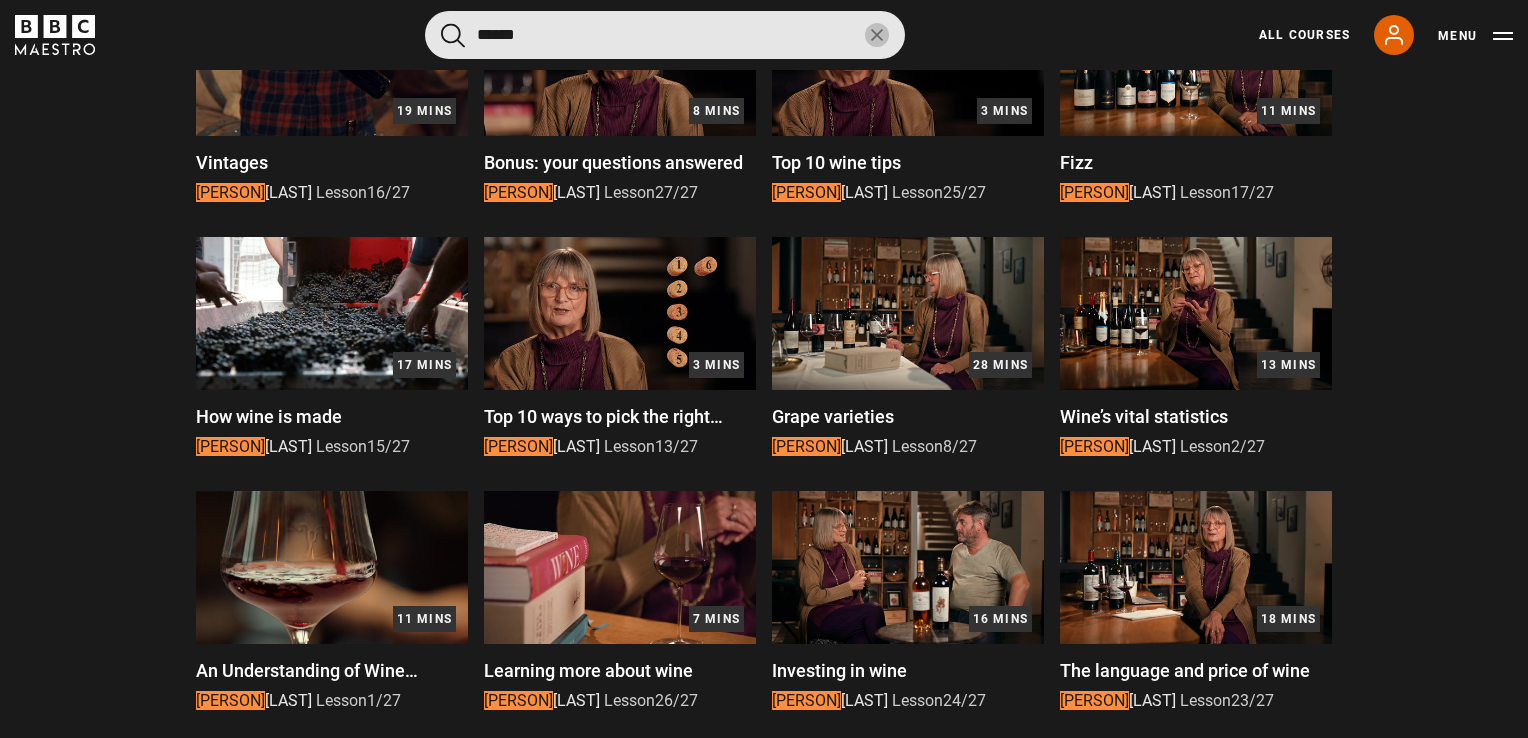 click at bounding box center (620, 313) 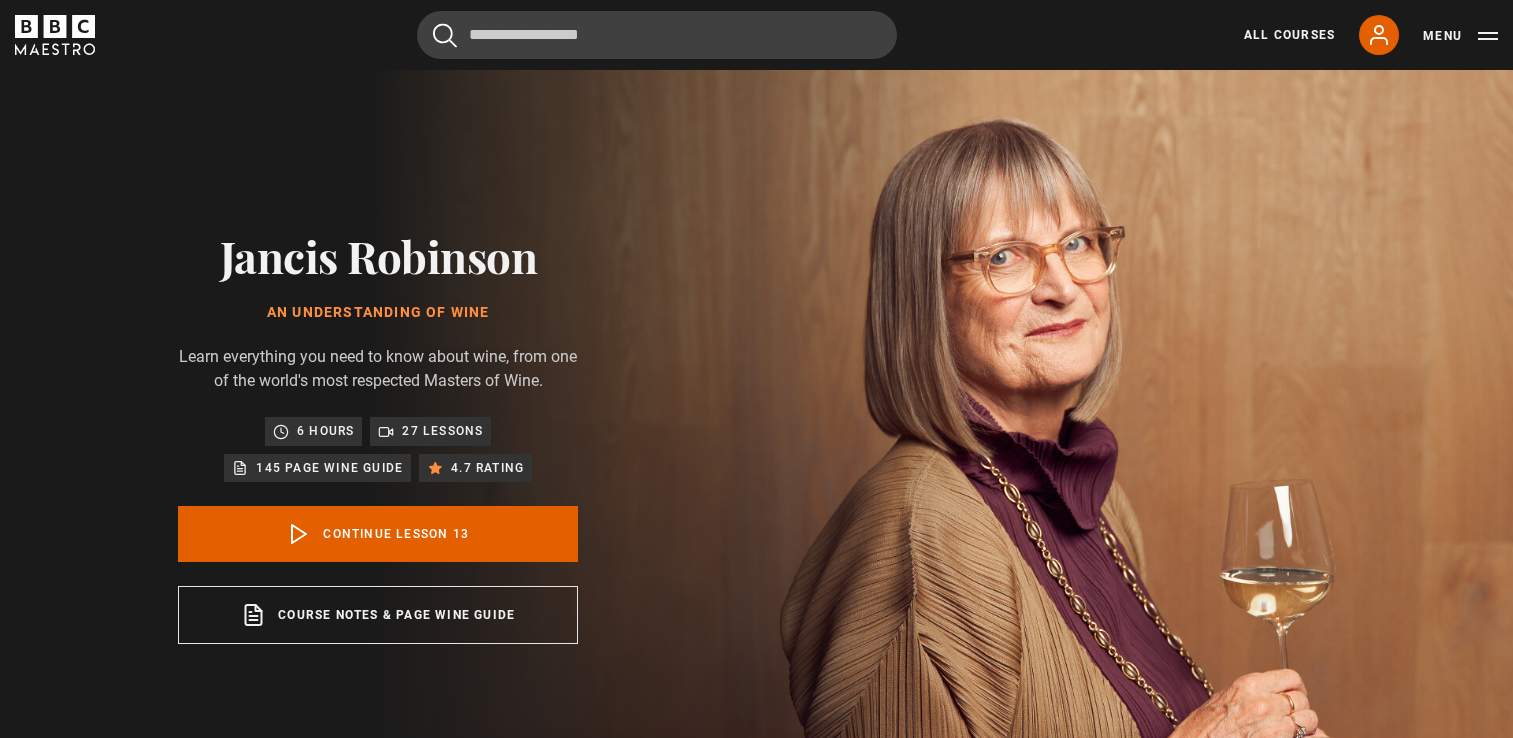 scroll, scrollTop: 804, scrollLeft: 0, axis: vertical 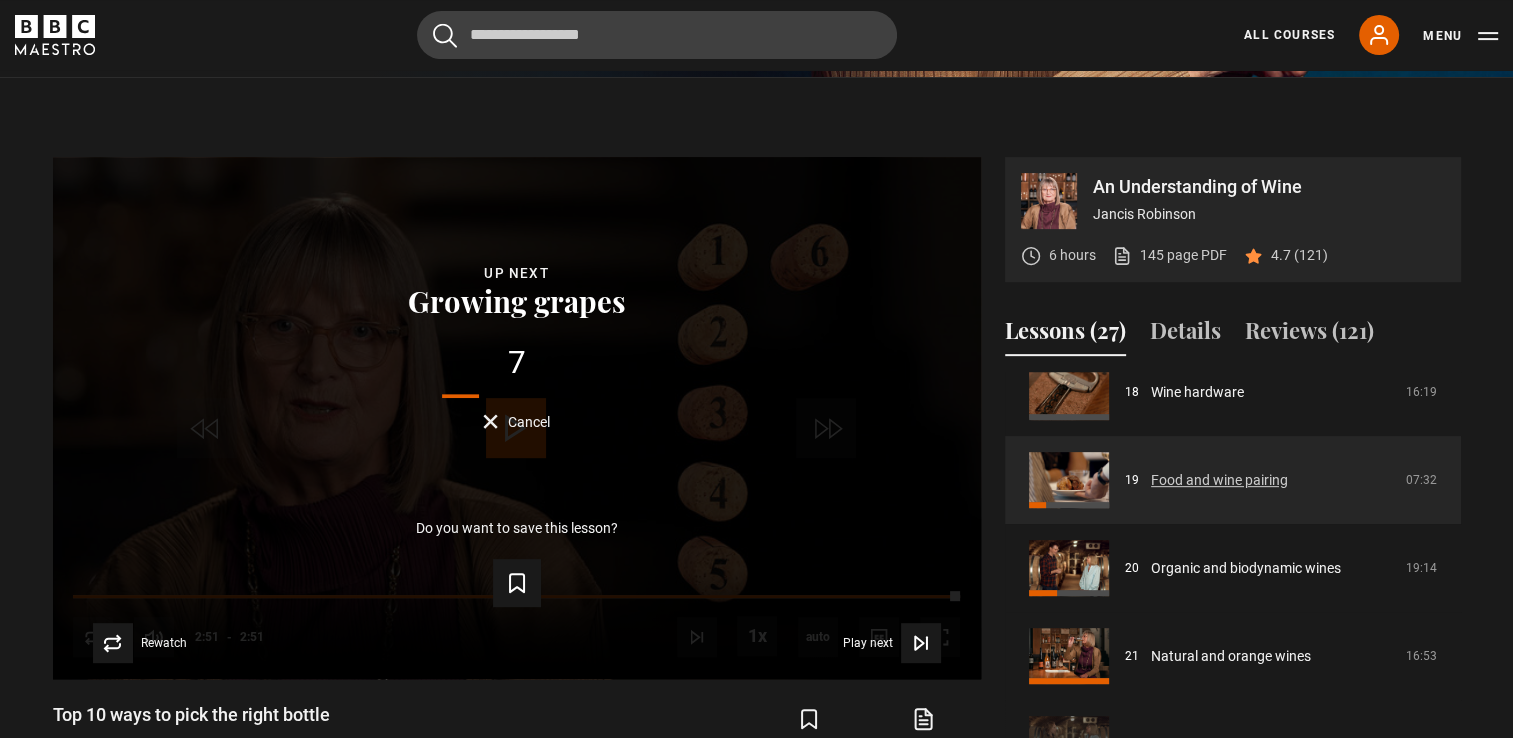 click on "Food and wine pairing" at bounding box center [1219, 480] 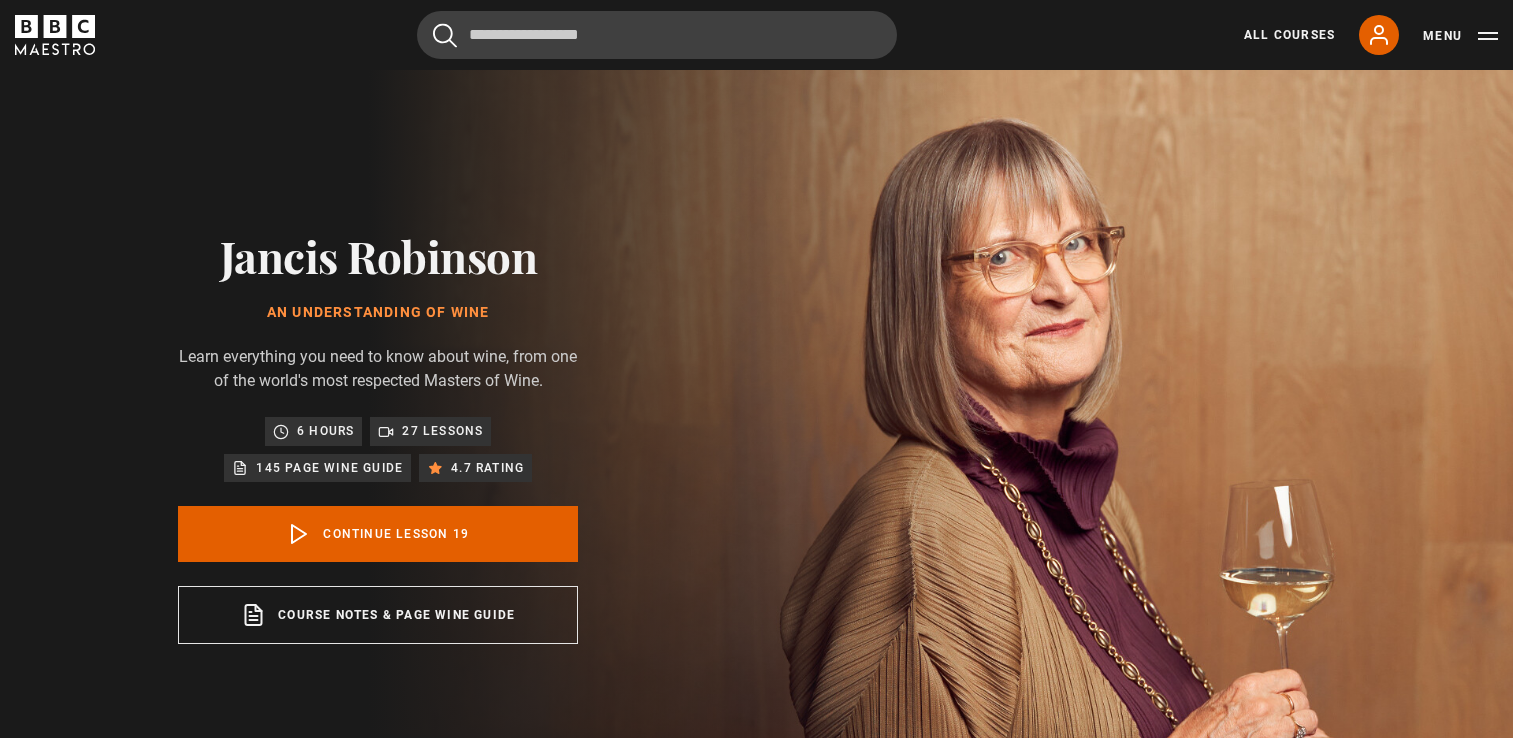 scroll, scrollTop: 804, scrollLeft: 0, axis: vertical 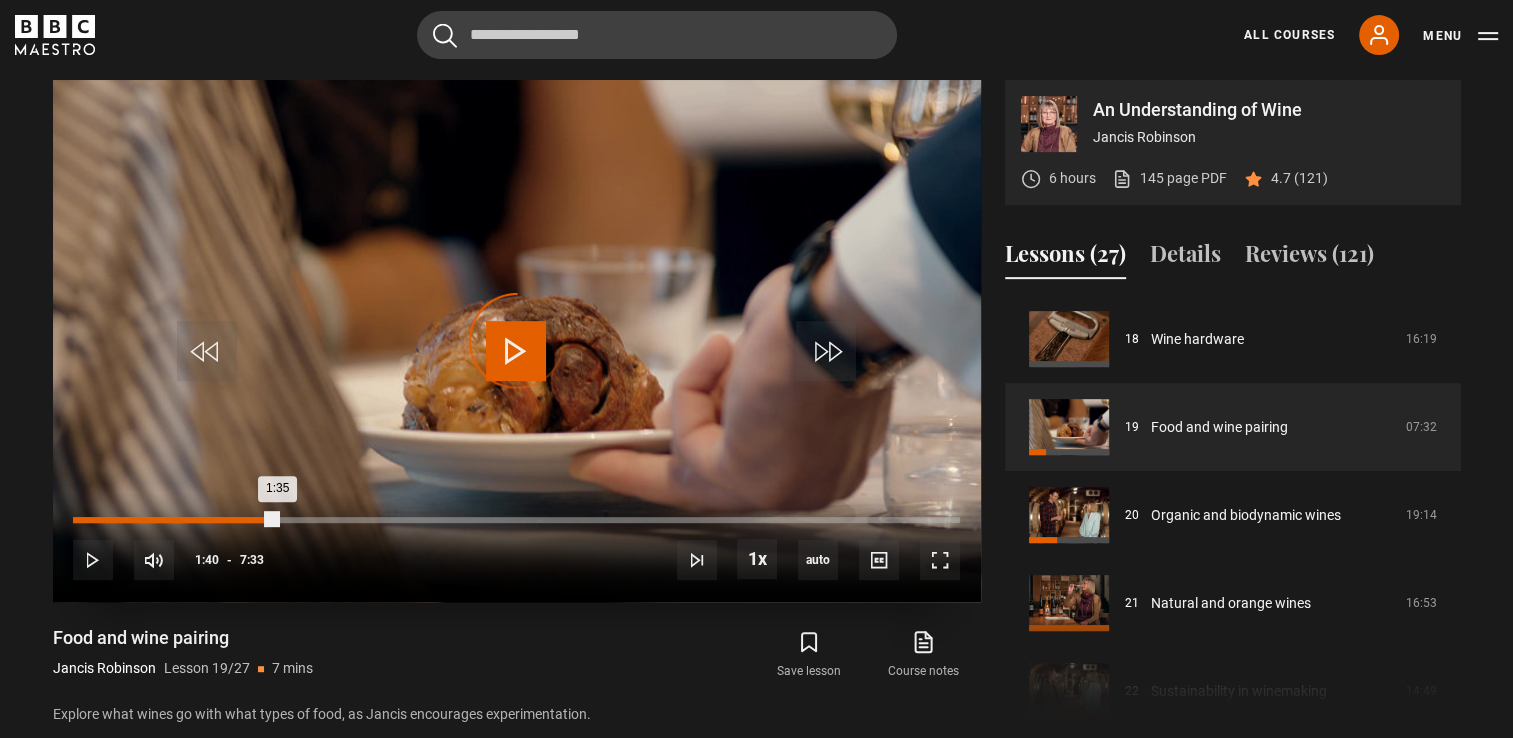 drag, startPoint x: 276, startPoint y: 518, endPoint x: 151, endPoint y: 518, distance: 125 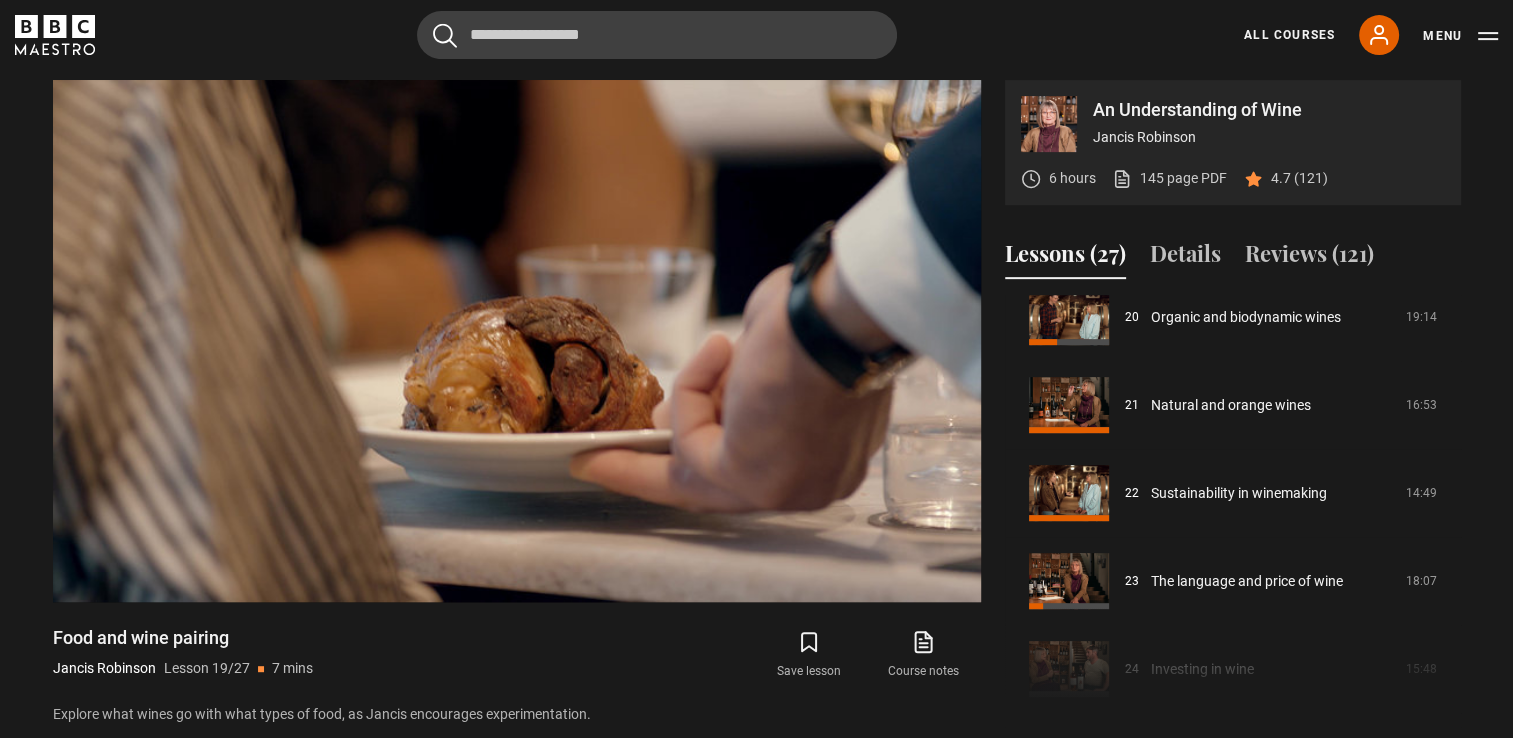 scroll, scrollTop: 1788, scrollLeft: 0, axis: vertical 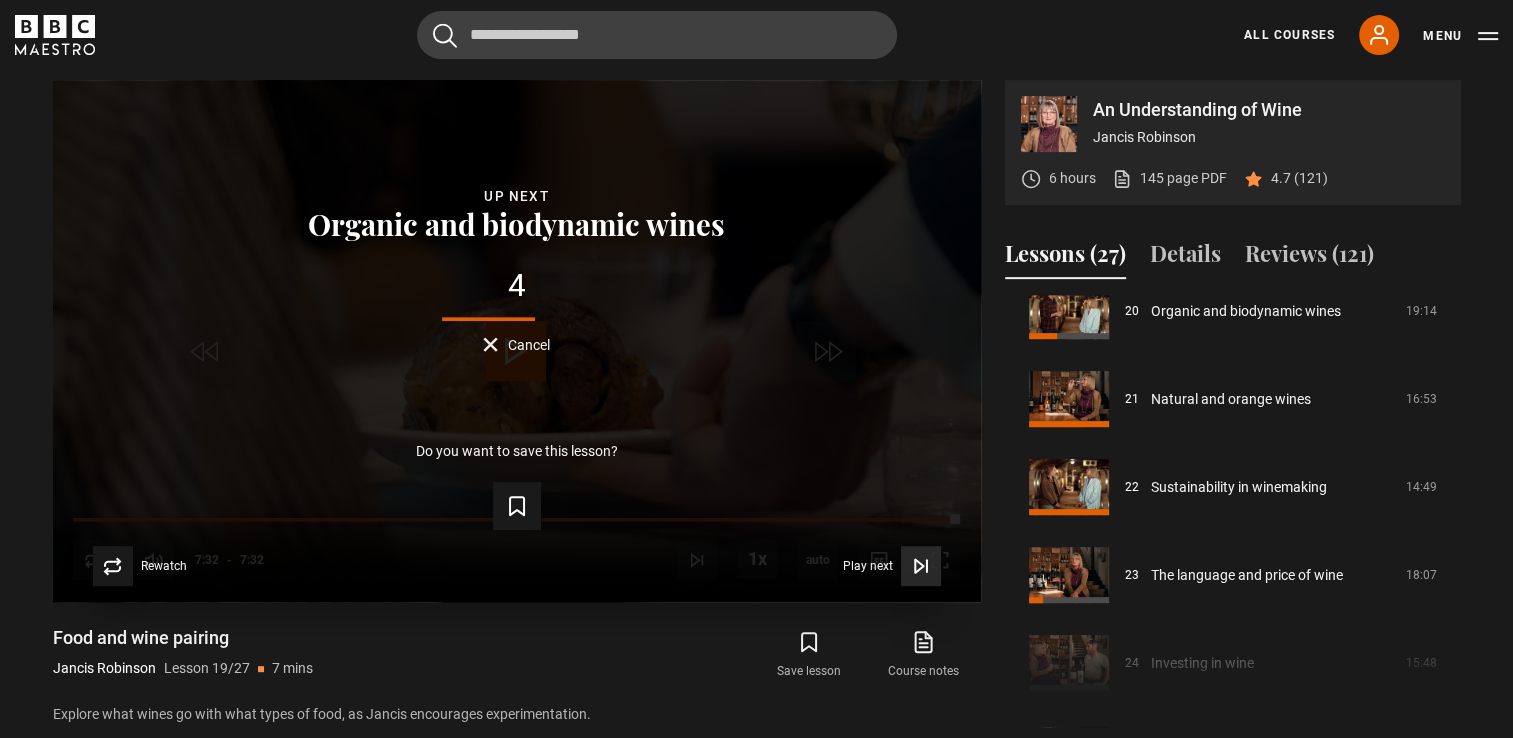 click on "Play next" at bounding box center (868, 566) 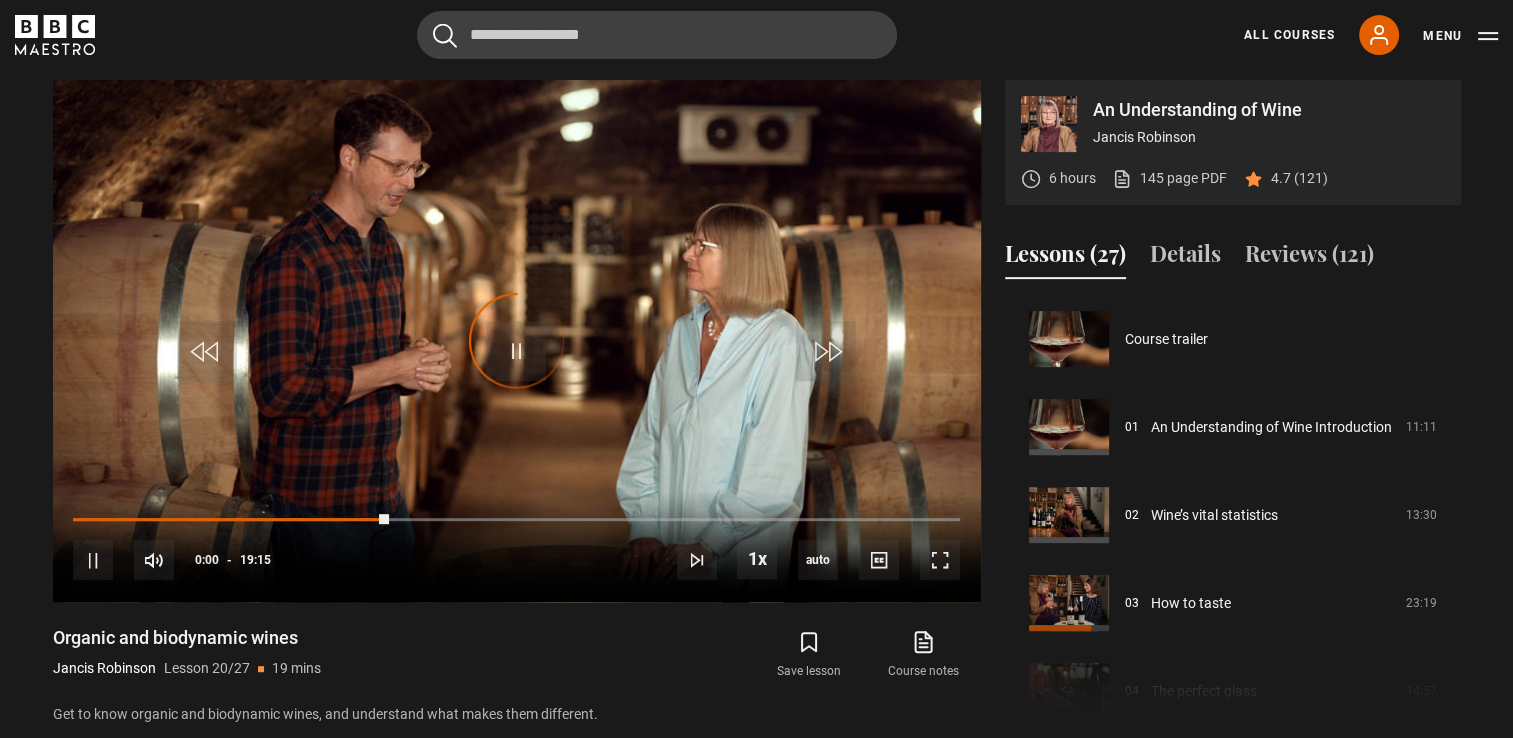 scroll, scrollTop: 1672, scrollLeft: 0, axis: vertical 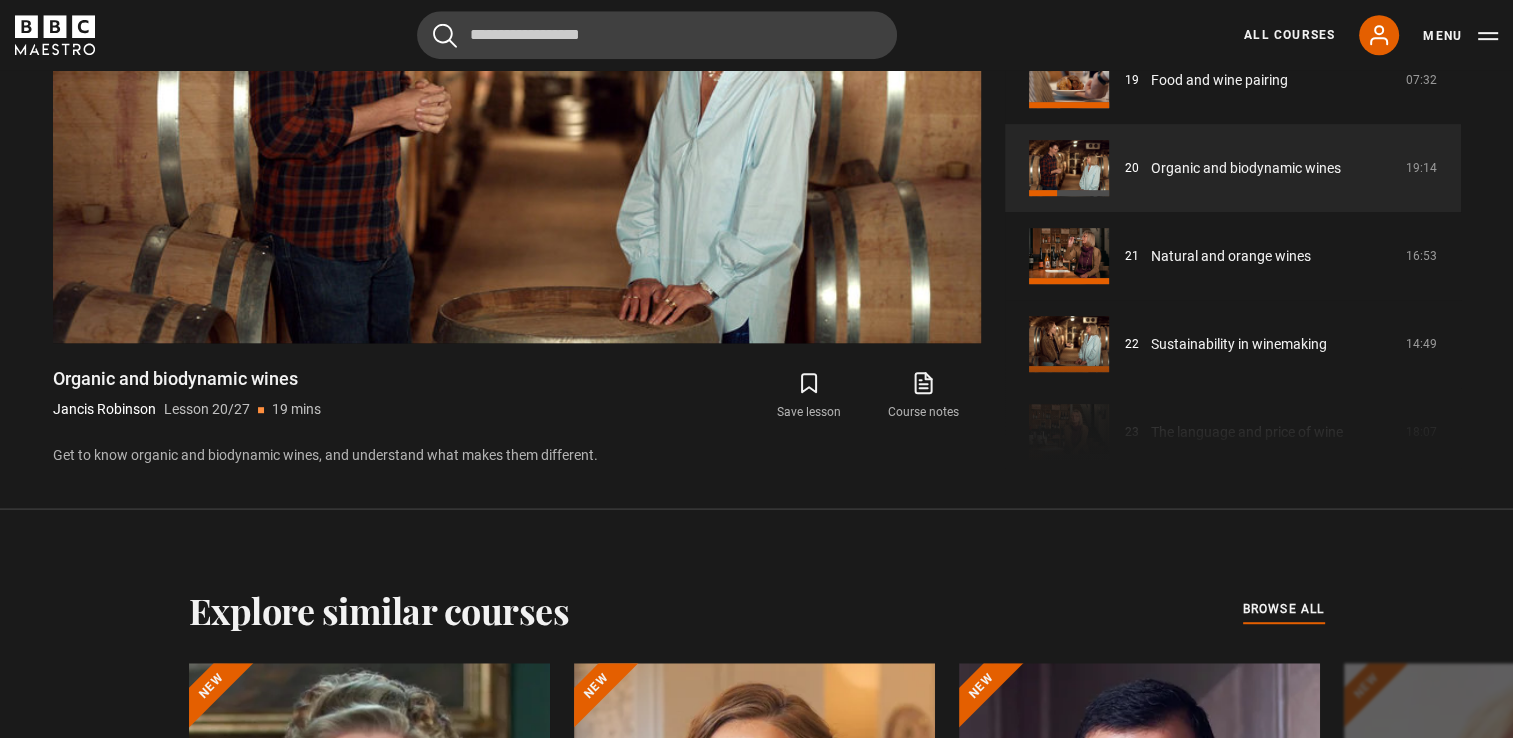 drag, startPoint x: 1457, startPoint y: 358, endPoint x: 1448, endPoint y: 400, distance: 42.953465 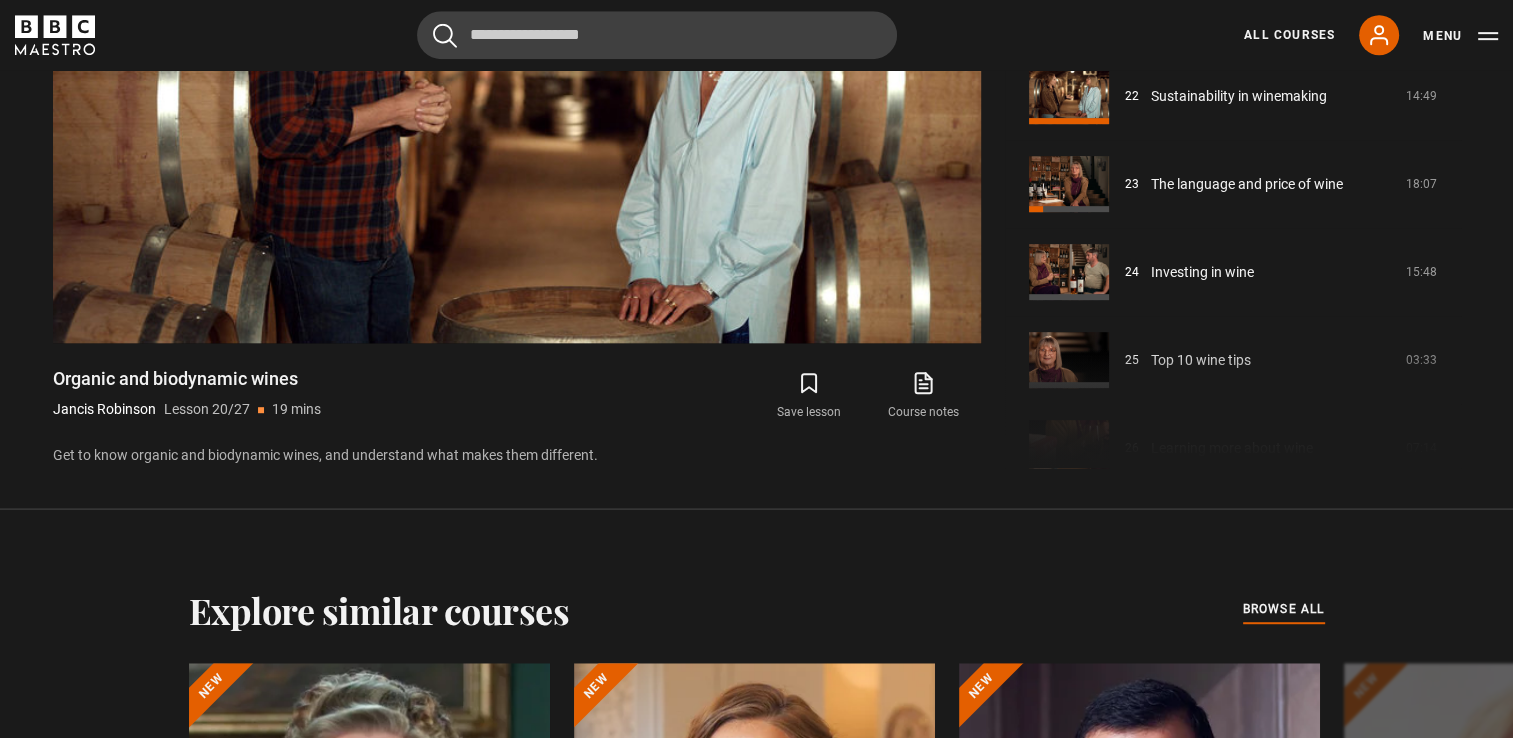 scroll, scrollTop: 1910, scrollLeft: 0, axis: vertical 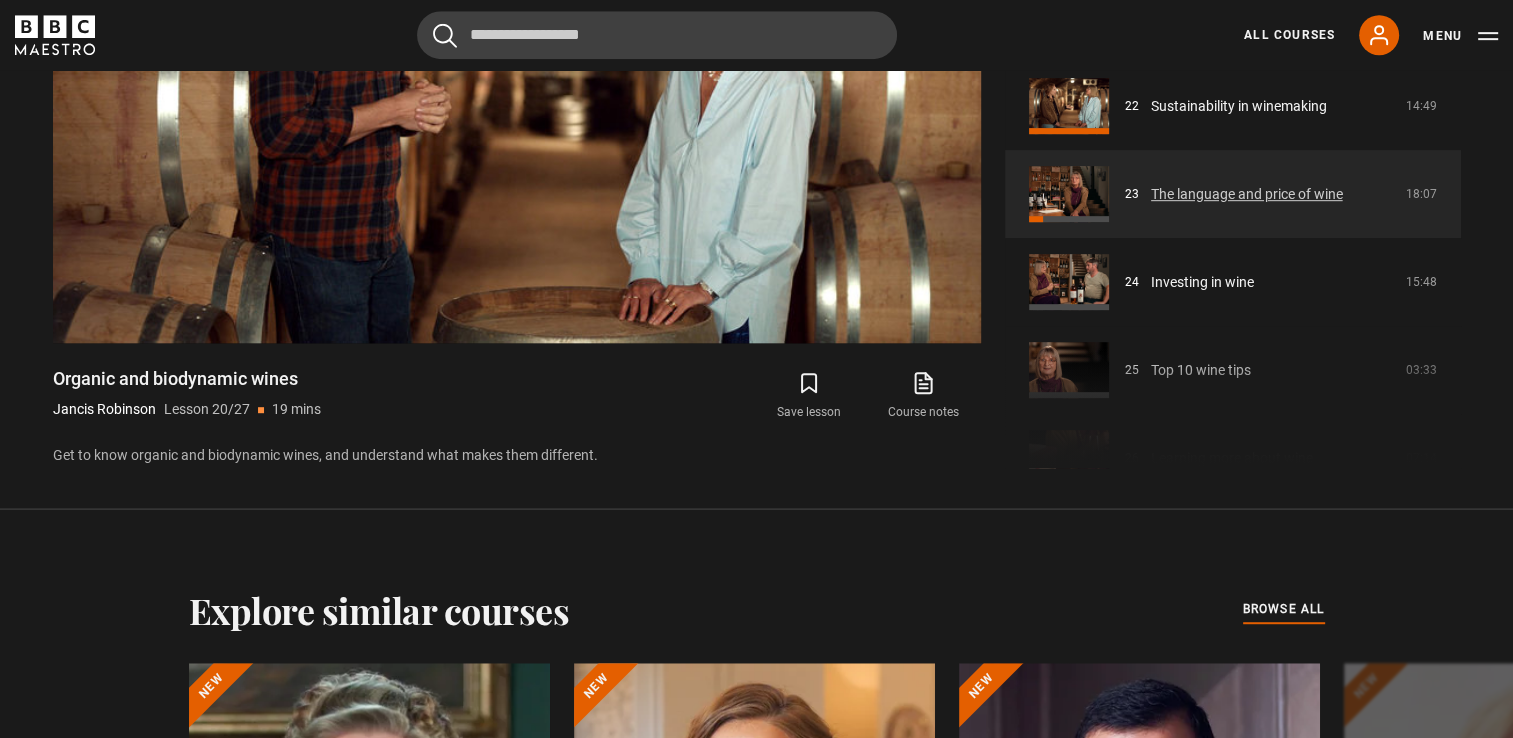 click on "The language and price of wine​" at bounding box center (1247, 194) 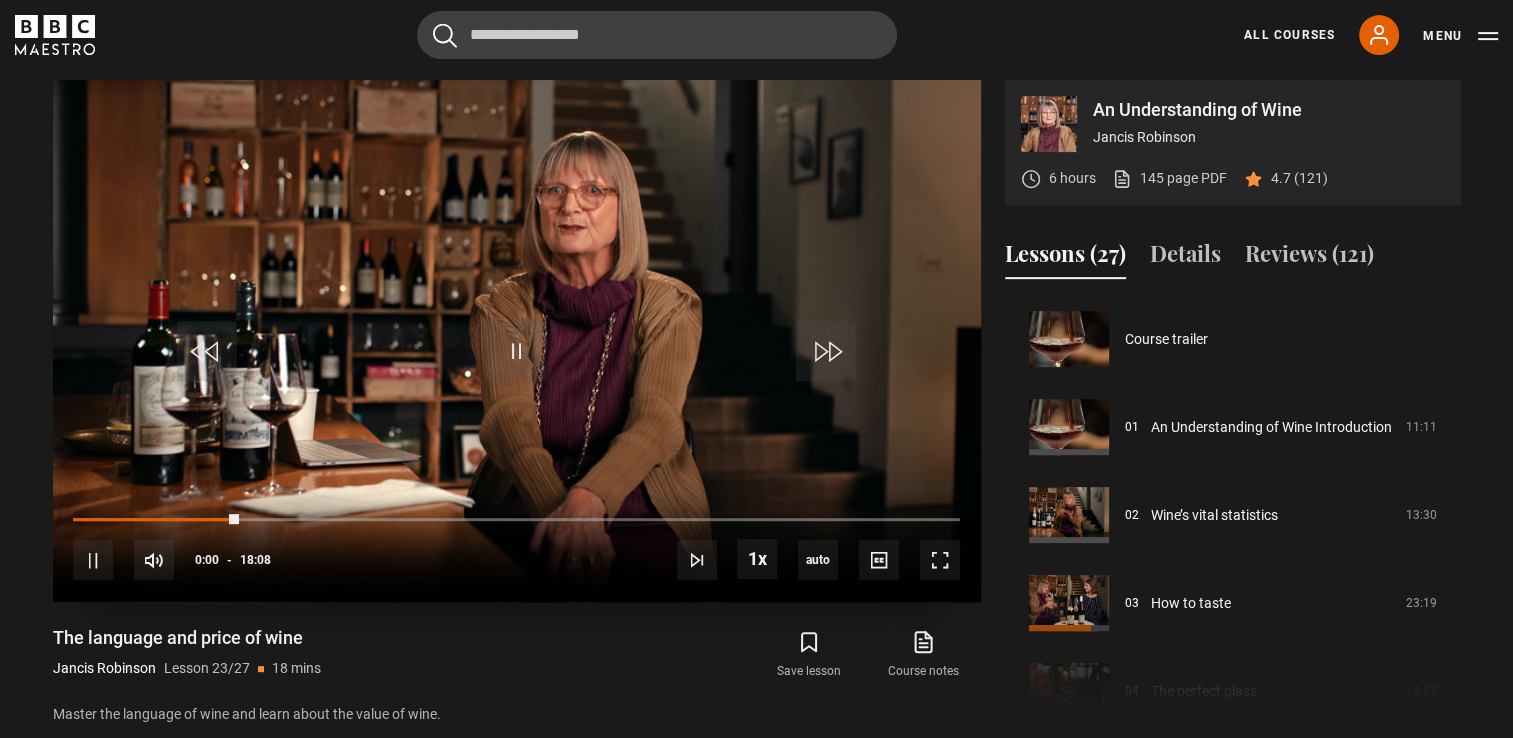 scroll, scrollTop: 804, scrollLeft: 0, axis: vertical 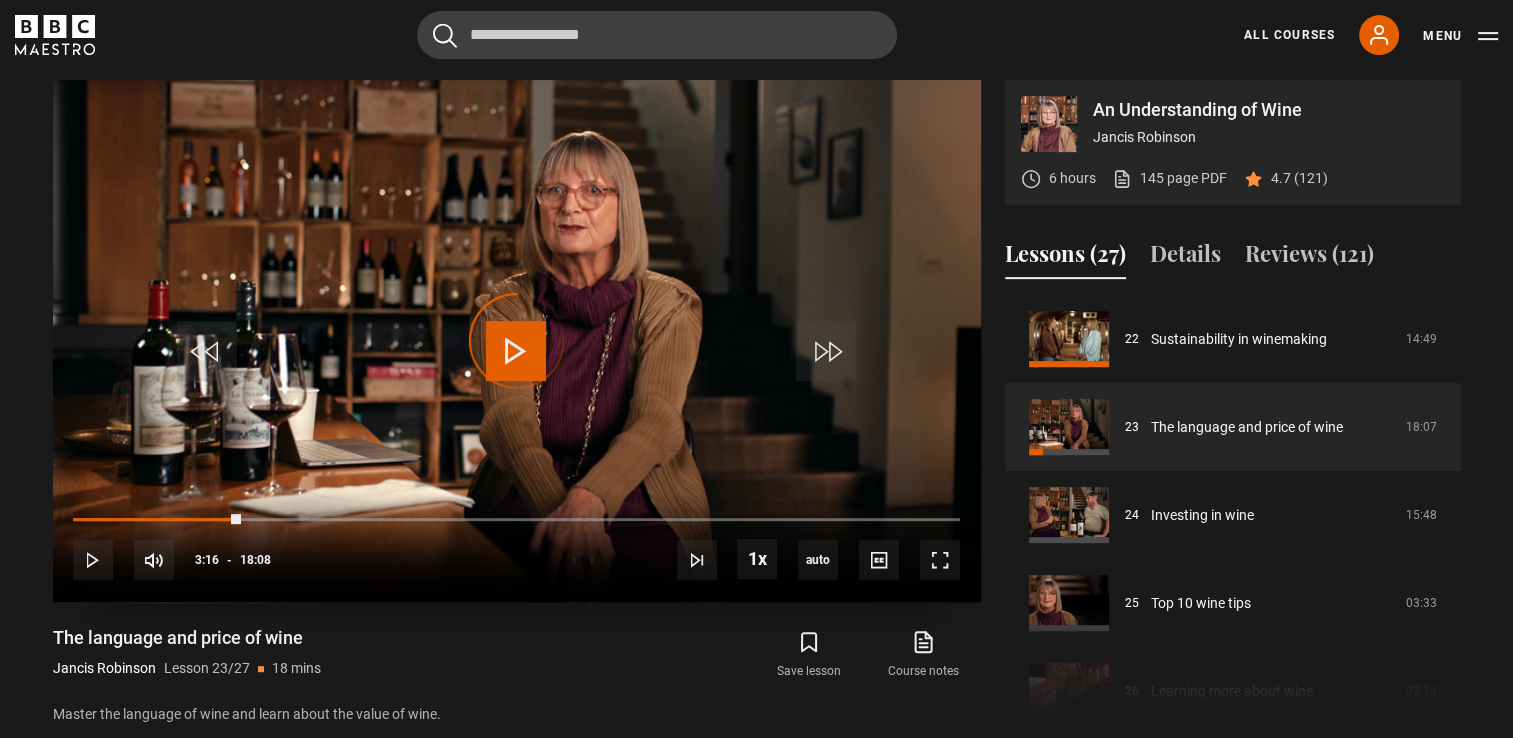 drag, startPoint x: 233, startPoint y: 515, endPoint x: 179, endPoint y: 515, distance: 54 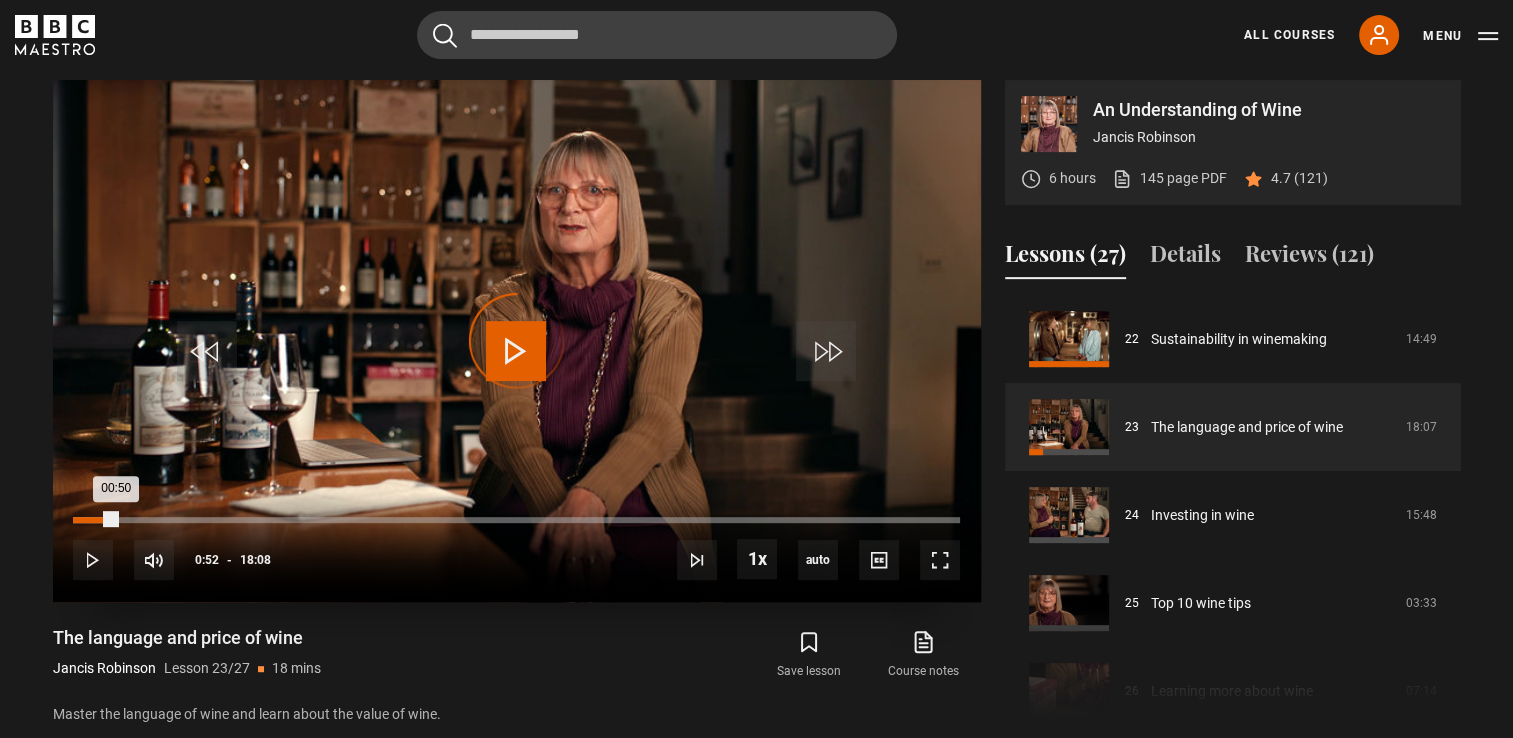 drag, startPoint x: 178, startPoint y: 518, endPoint x: 110, endPoint y: 516, distance: 68.0294 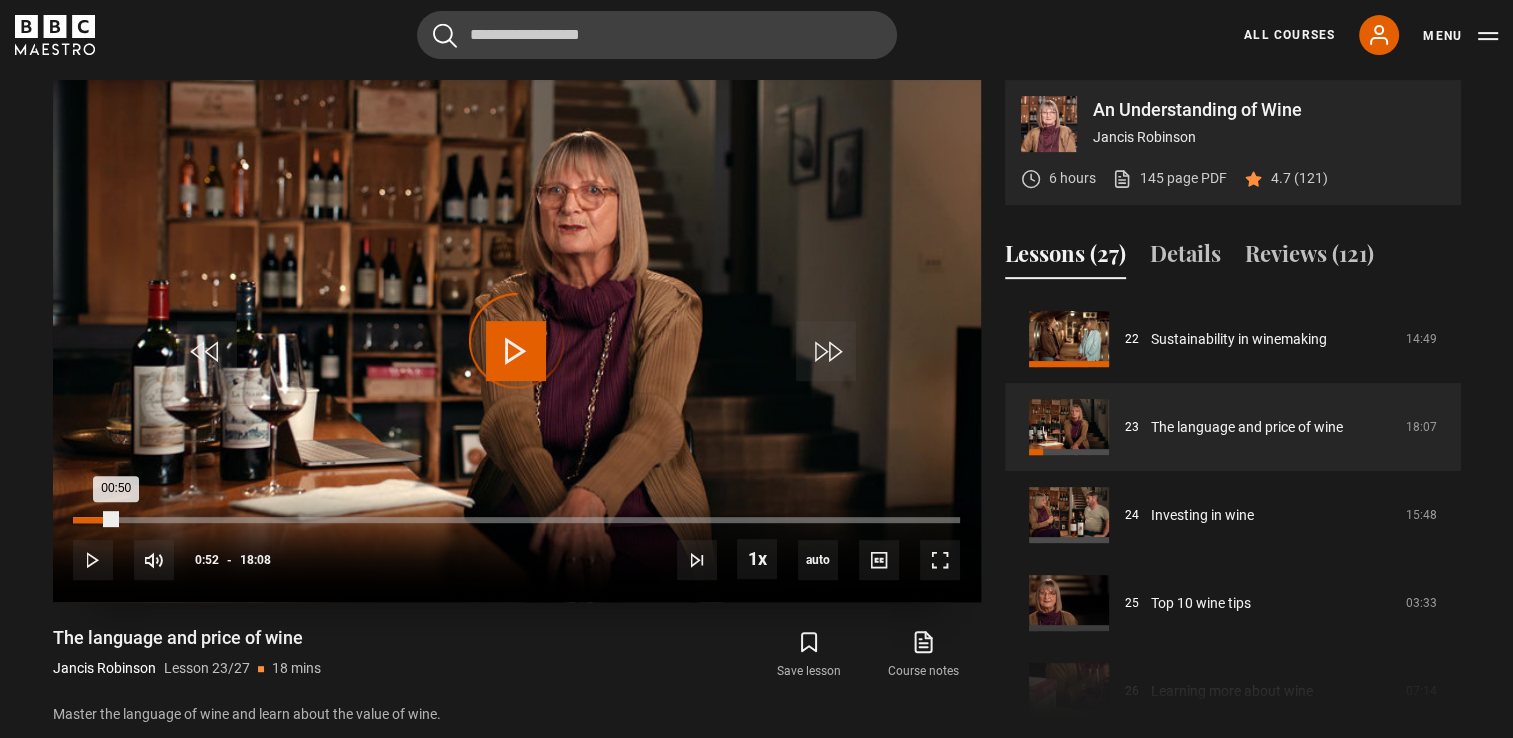 click on "00:50" at bounding box center (94, 520) 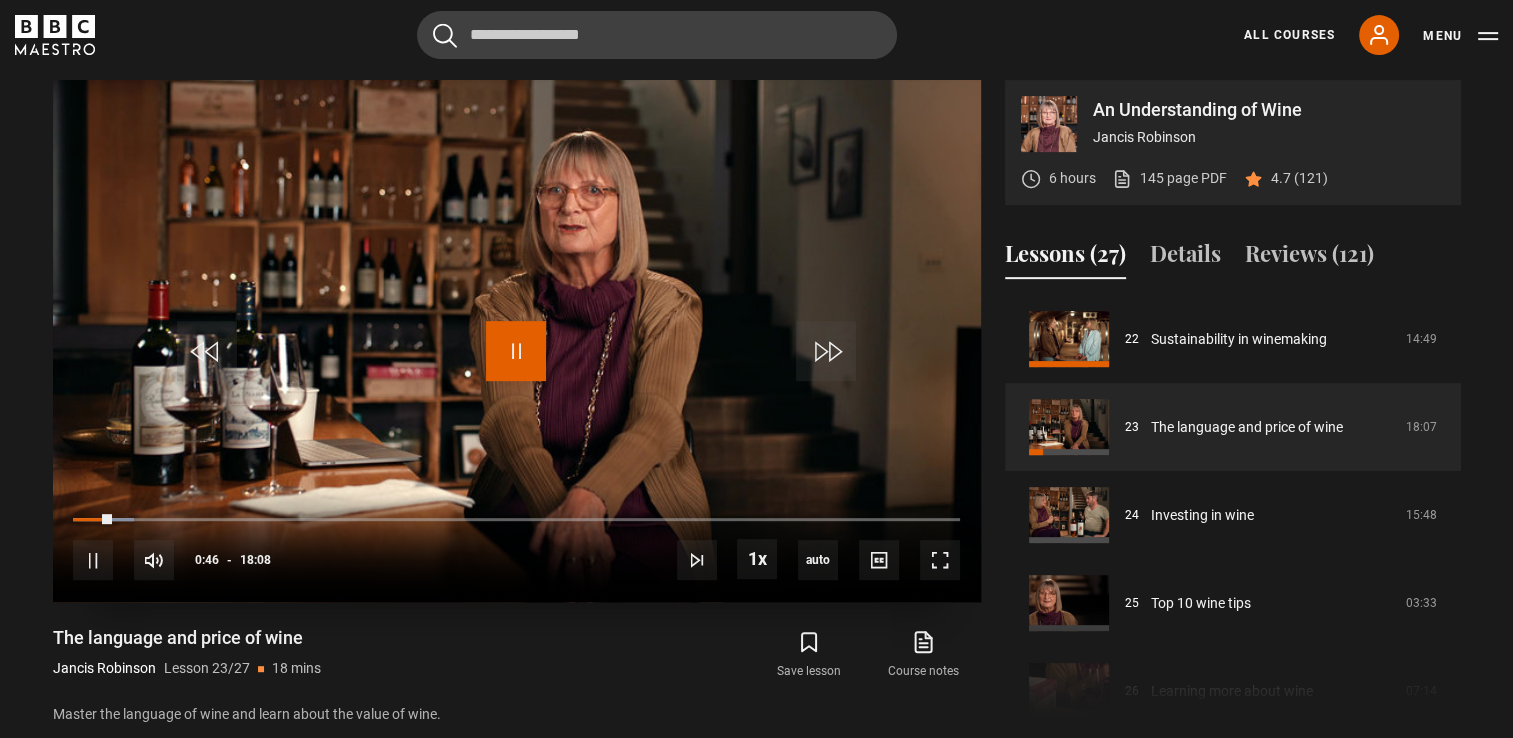click at bounding box center [516, 351] 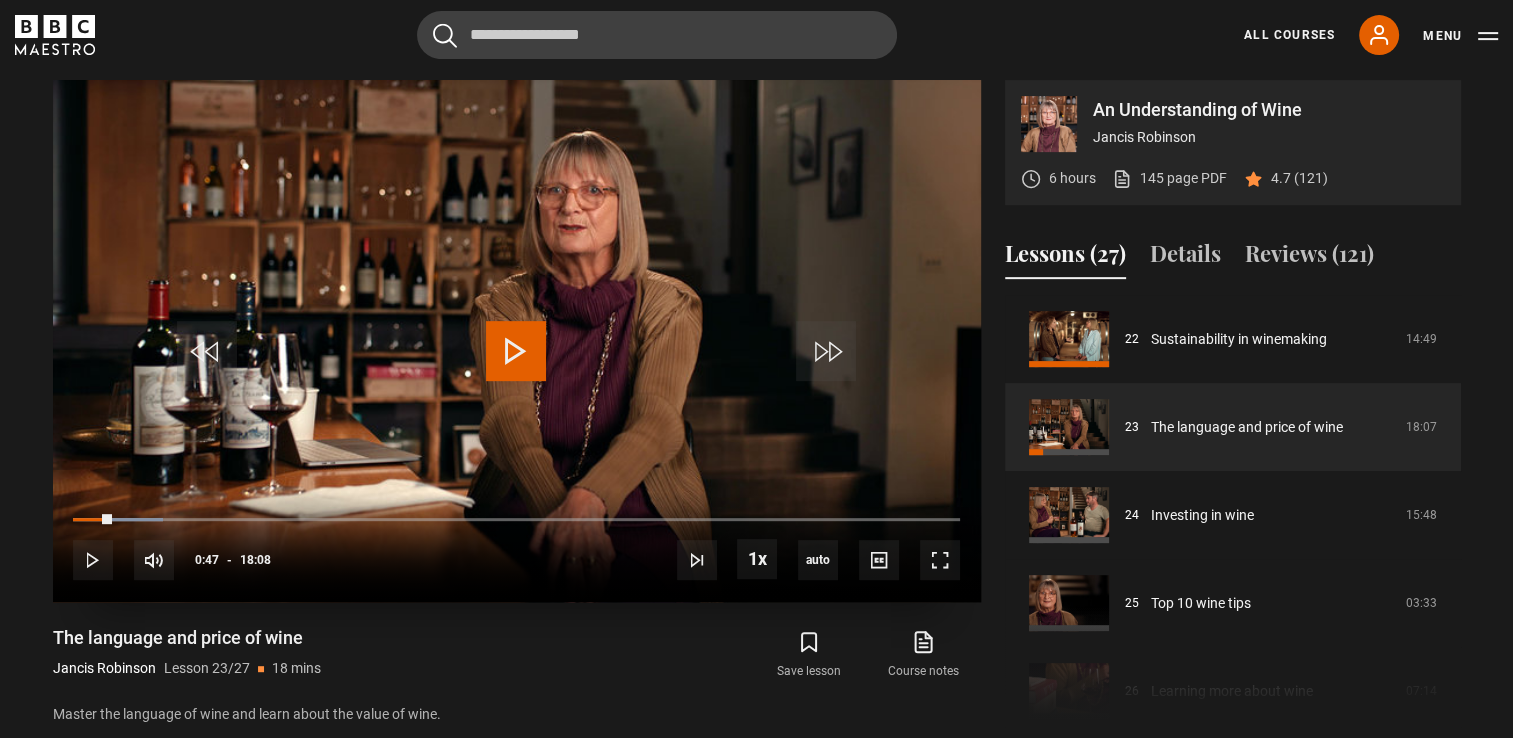click at bounding box center [516, 351] 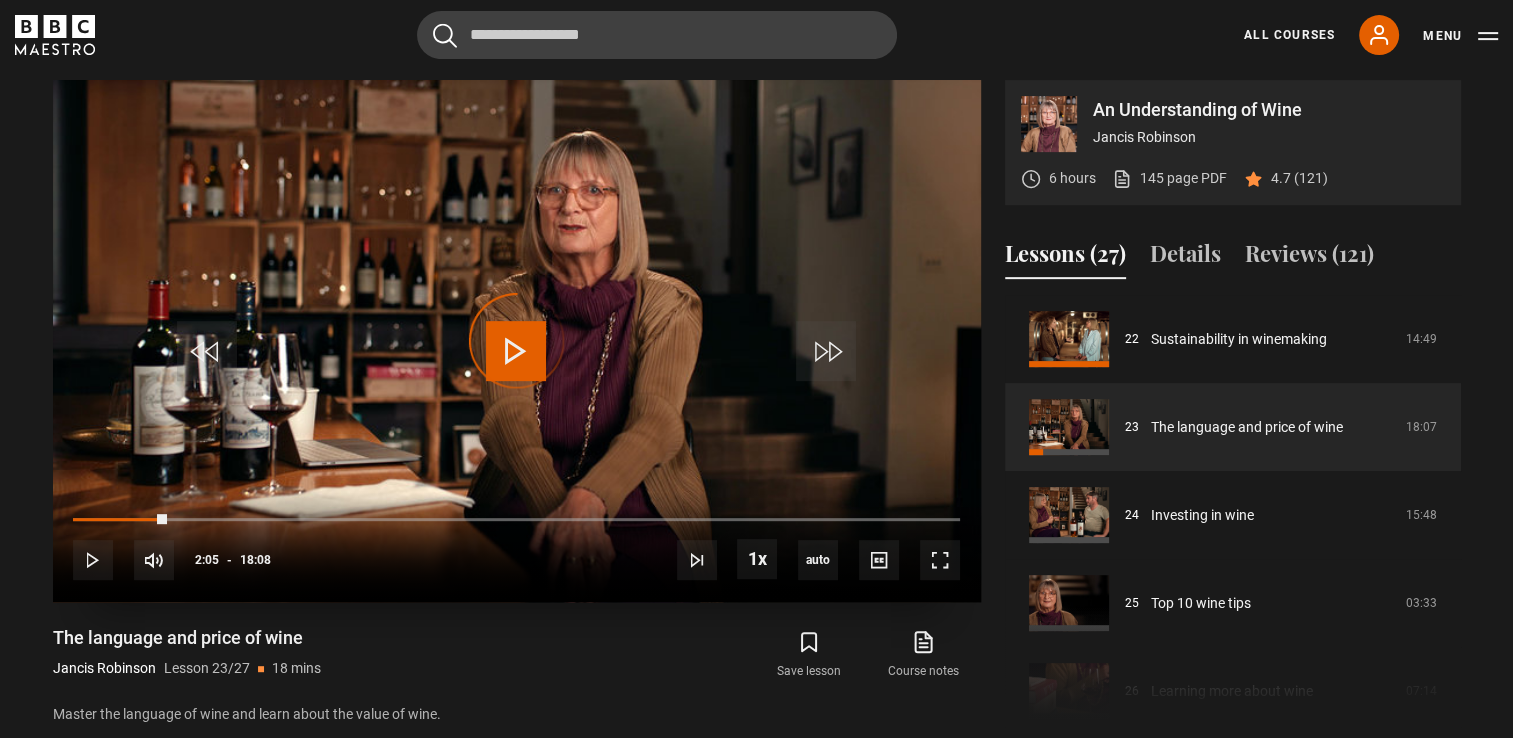 drag, startPoint x: 129, startPoint y: 513, endPoint x: 232, endPoint y: 514, distance: 103.00485 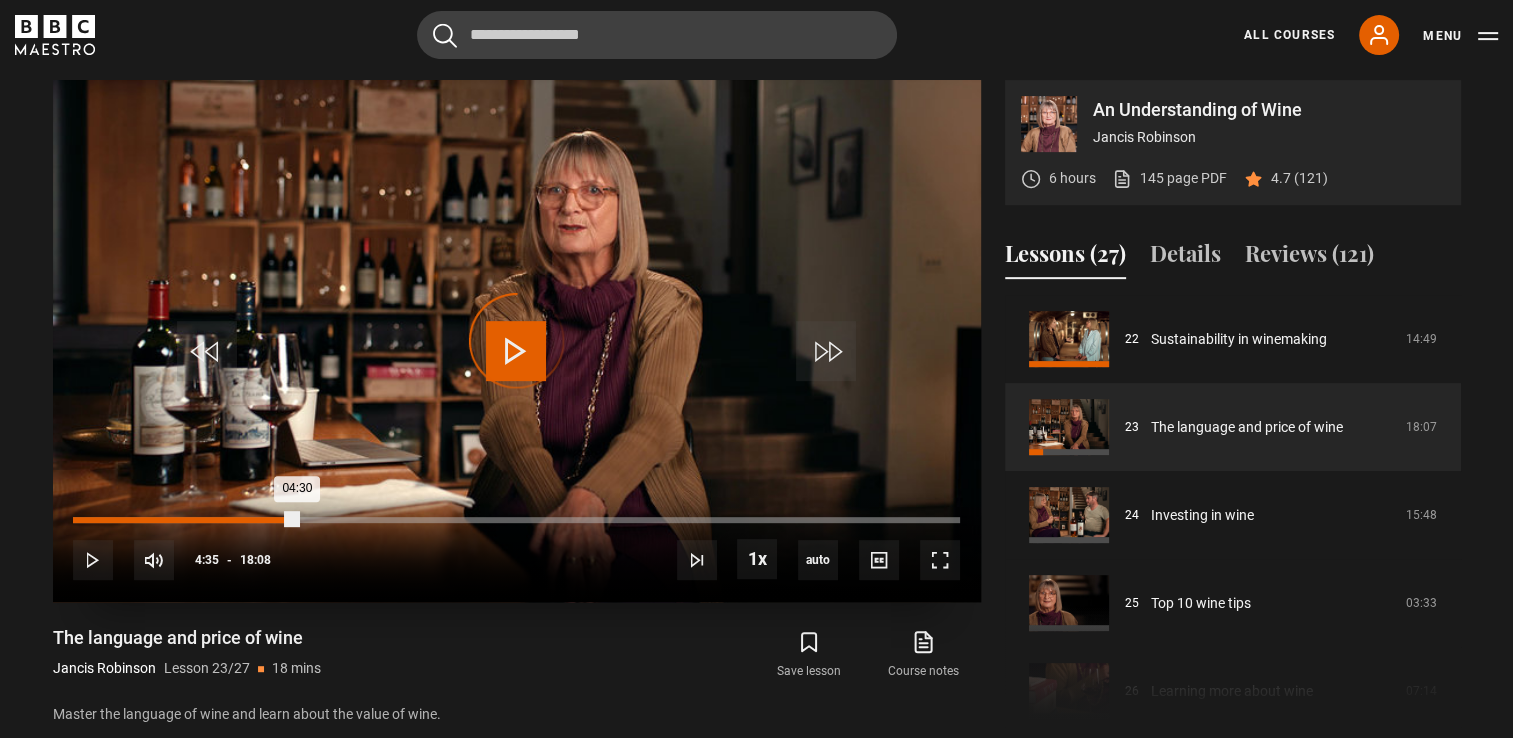drag, startPoint x: 312, startPoint y: 521, endPoint x: 288, endPoint y: 521, distance: 24 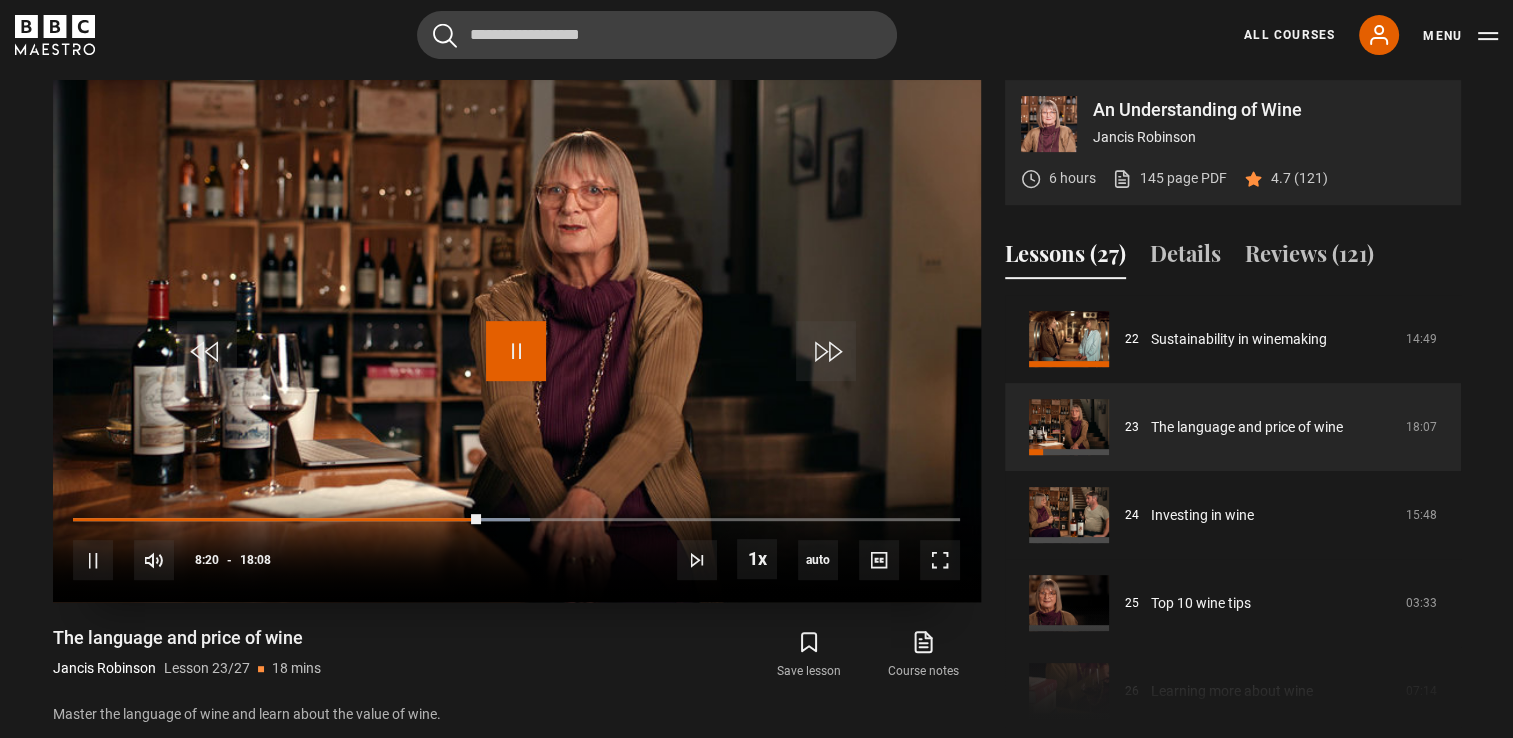 click at bounding box center [516, 351] 